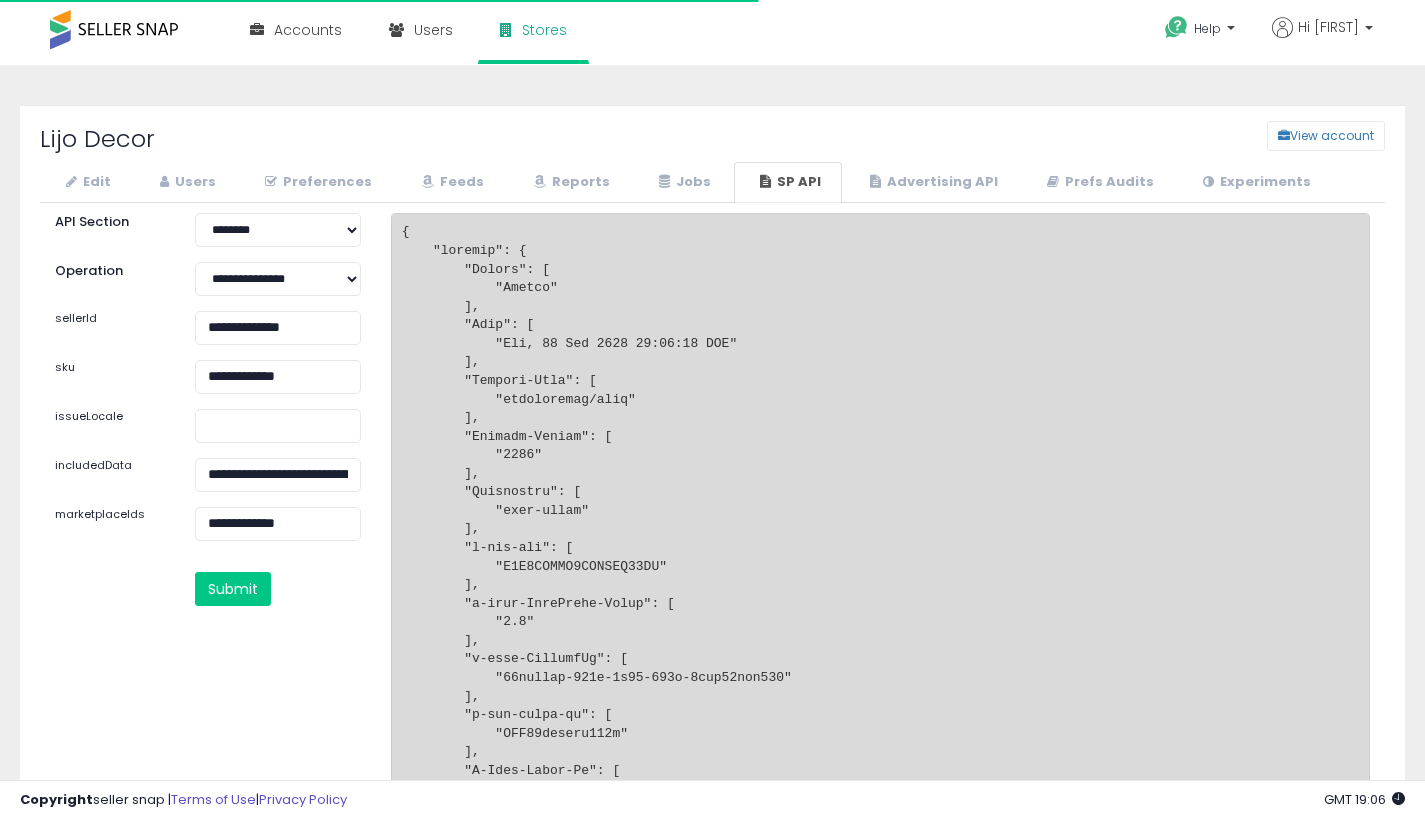 select on "********" 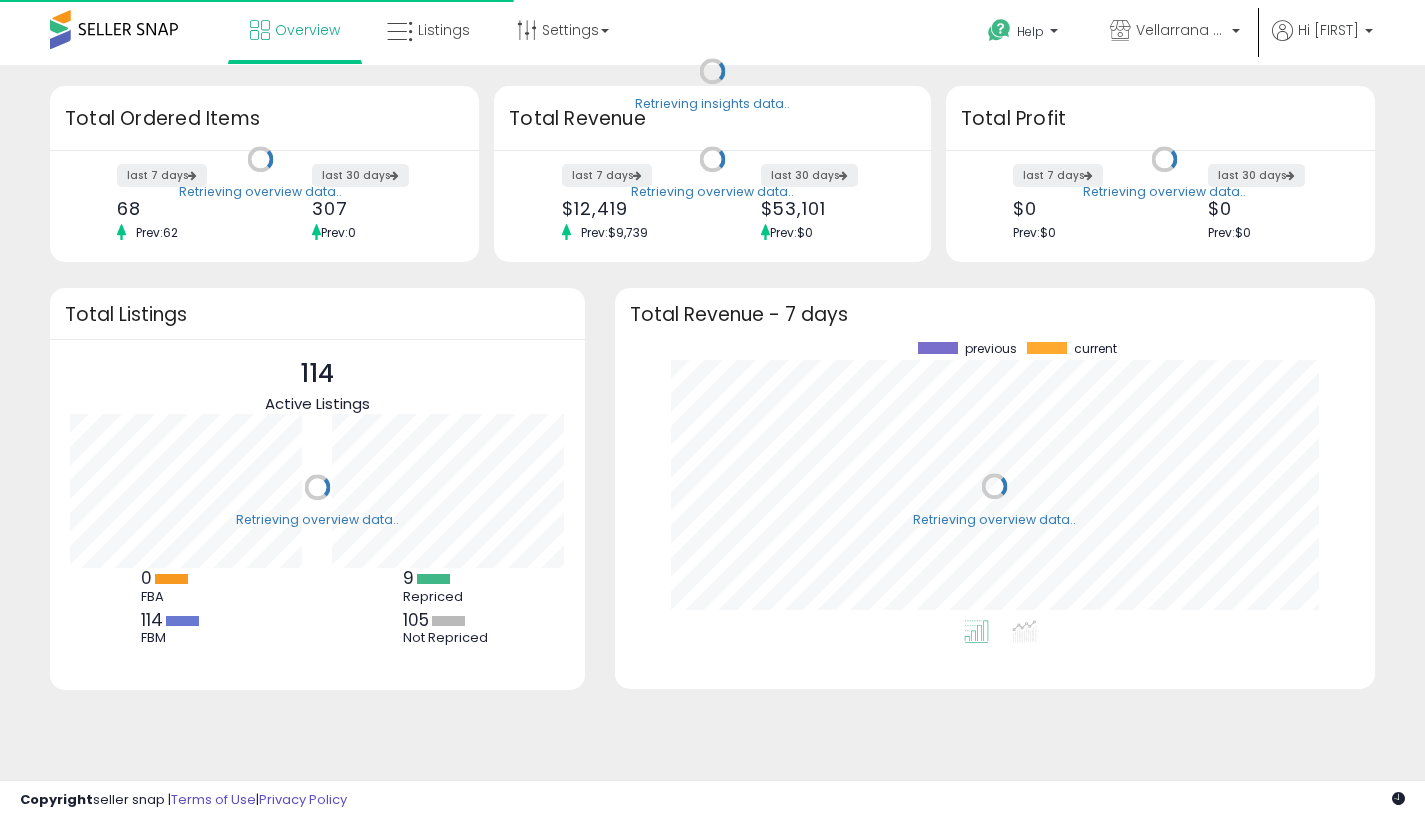 scroll, scrollTop: 0, scrollLeft: 0, axis: both 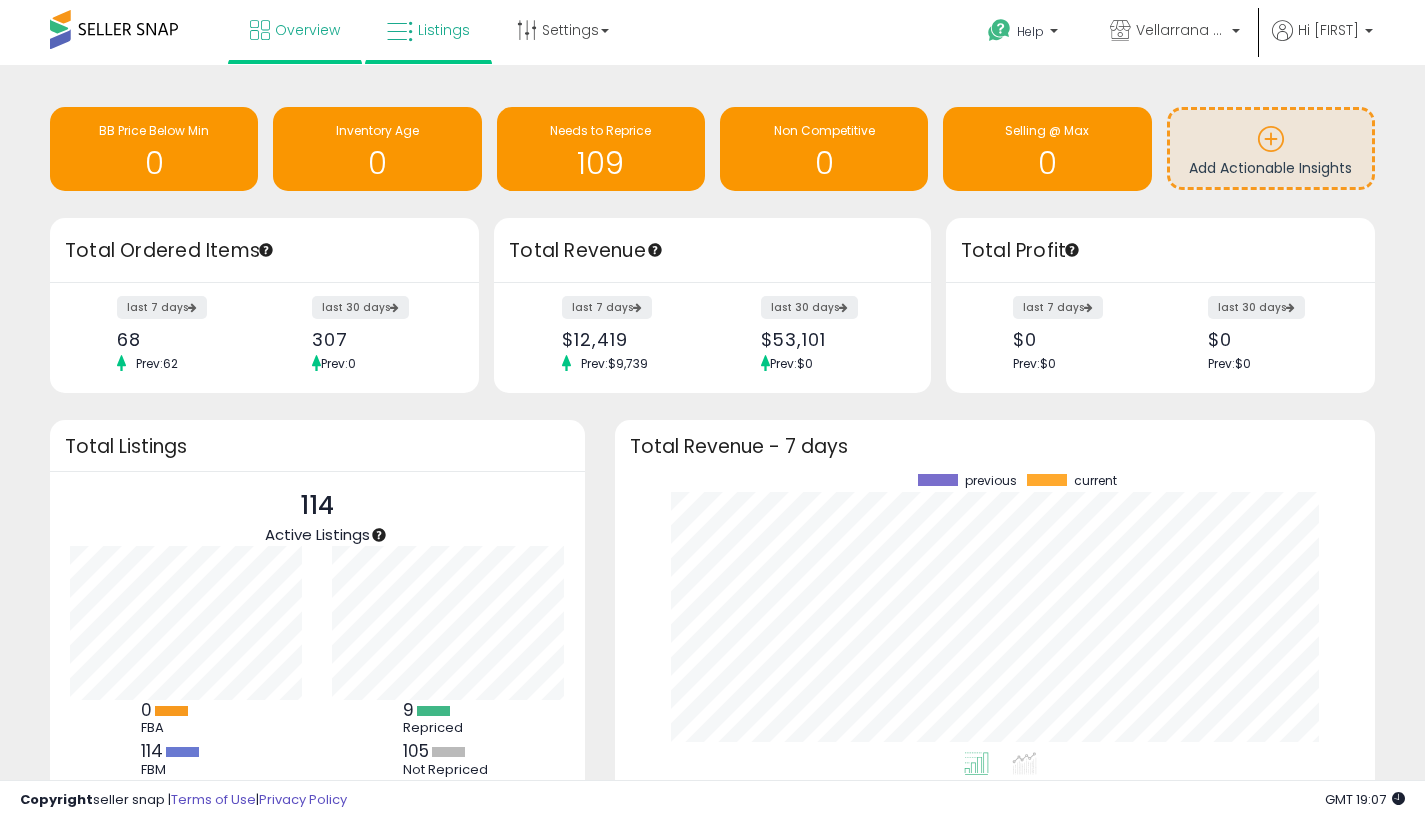 click on "Listings" at bounding box center [444, 30] 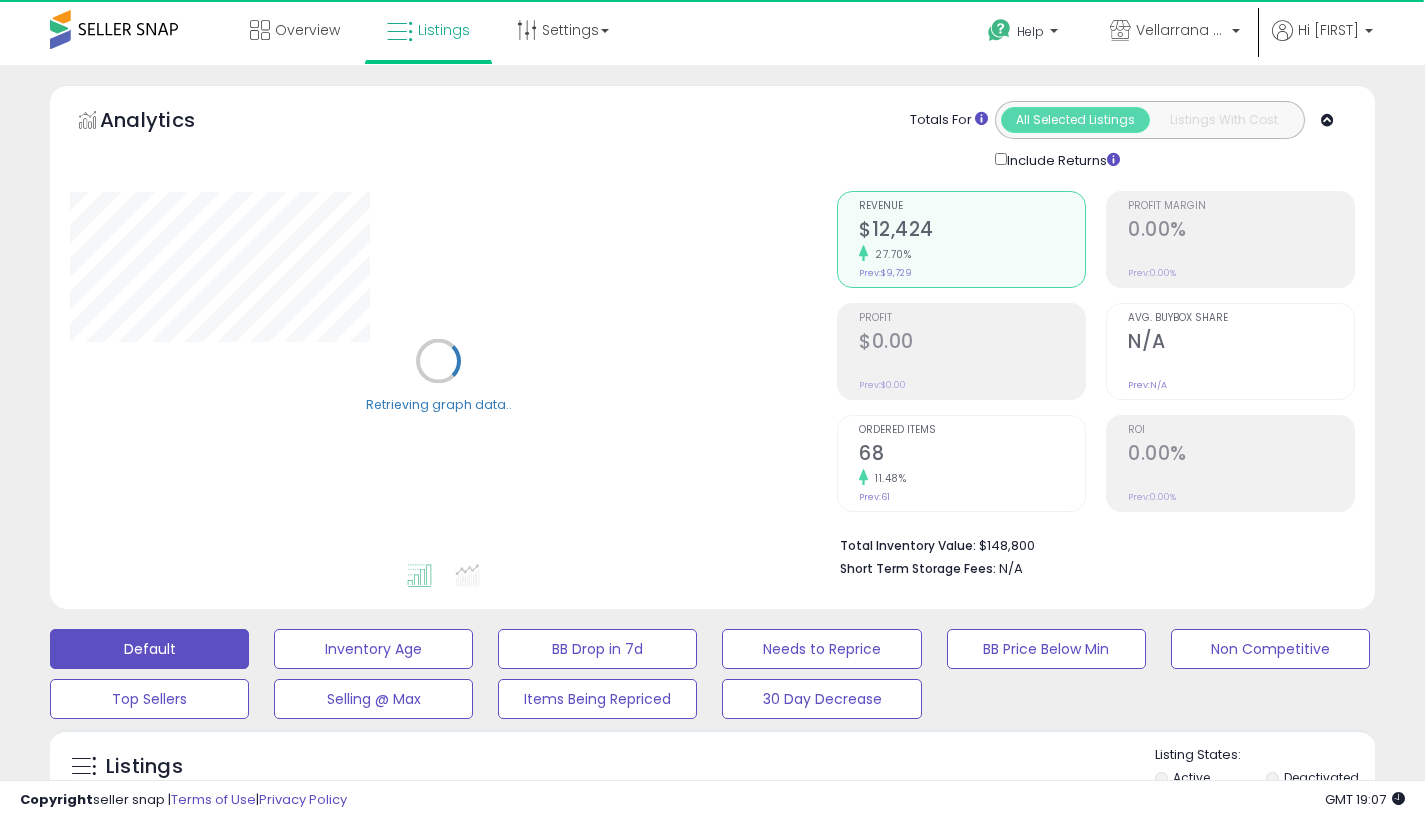 scroll, scrollTop: 684, scrollLeft: 0, axis: vertical 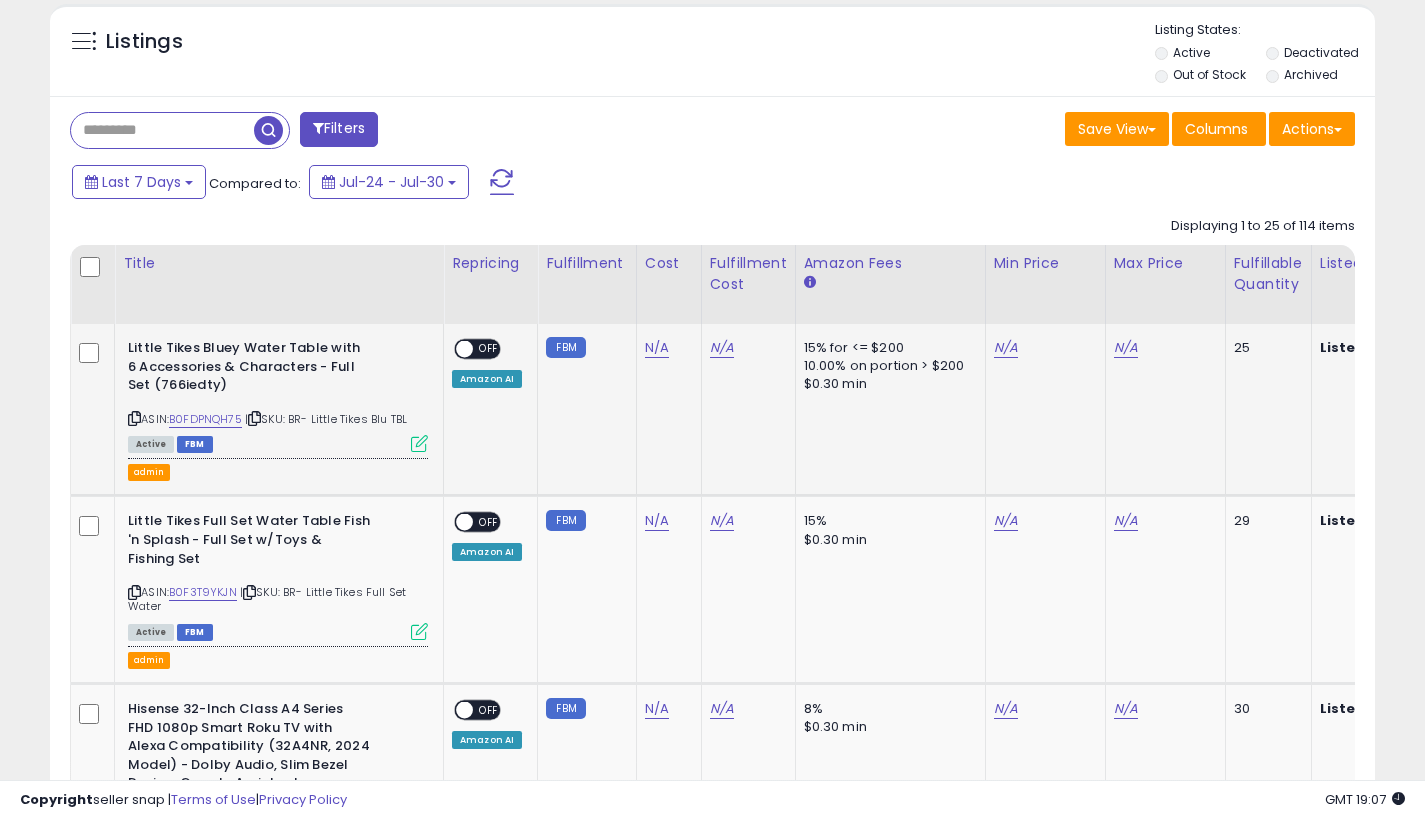 click at bounding box center (419, 443) 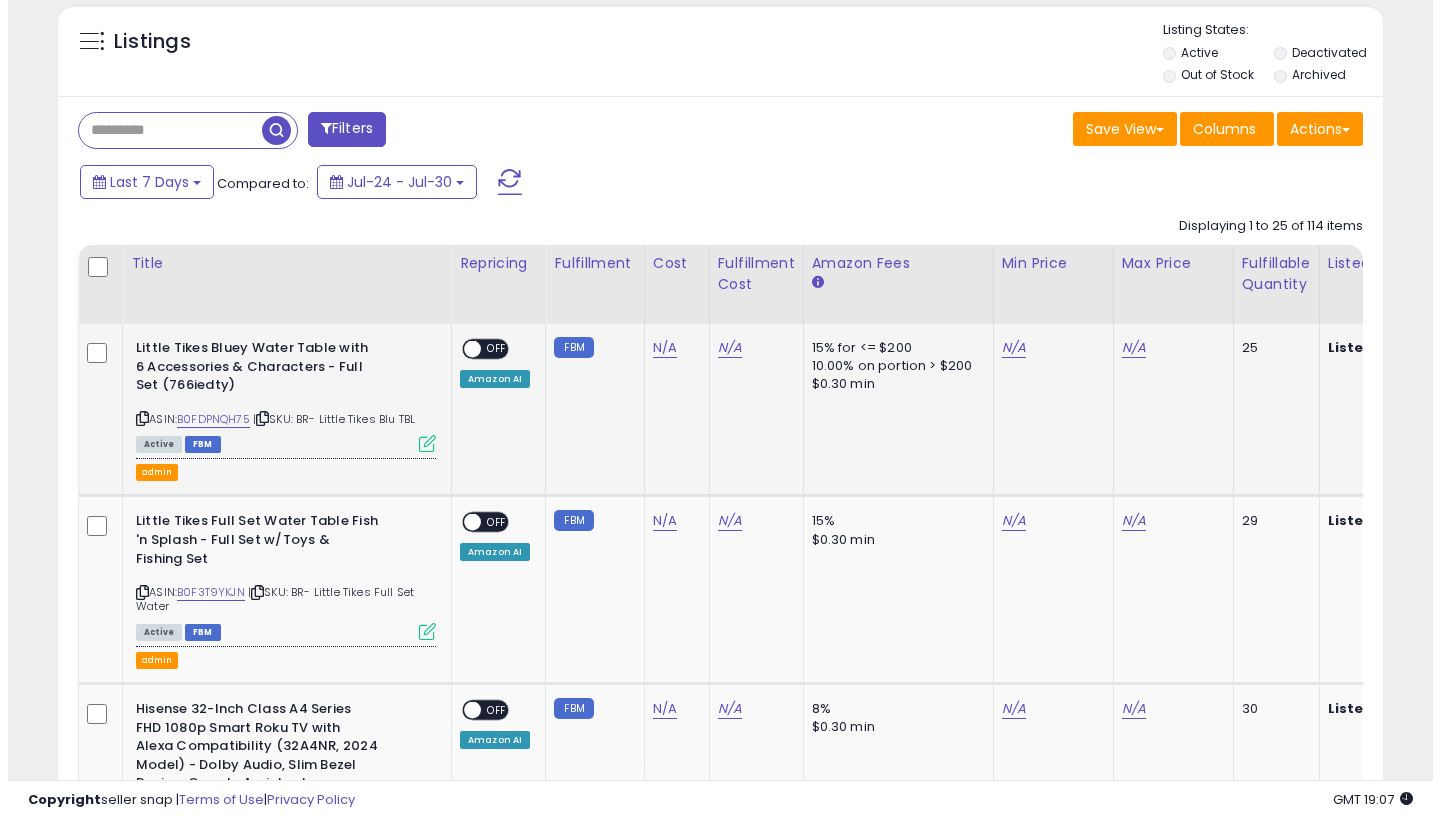 scroll, scrollTop: 999590, scrollLeft: 999224, axis: both 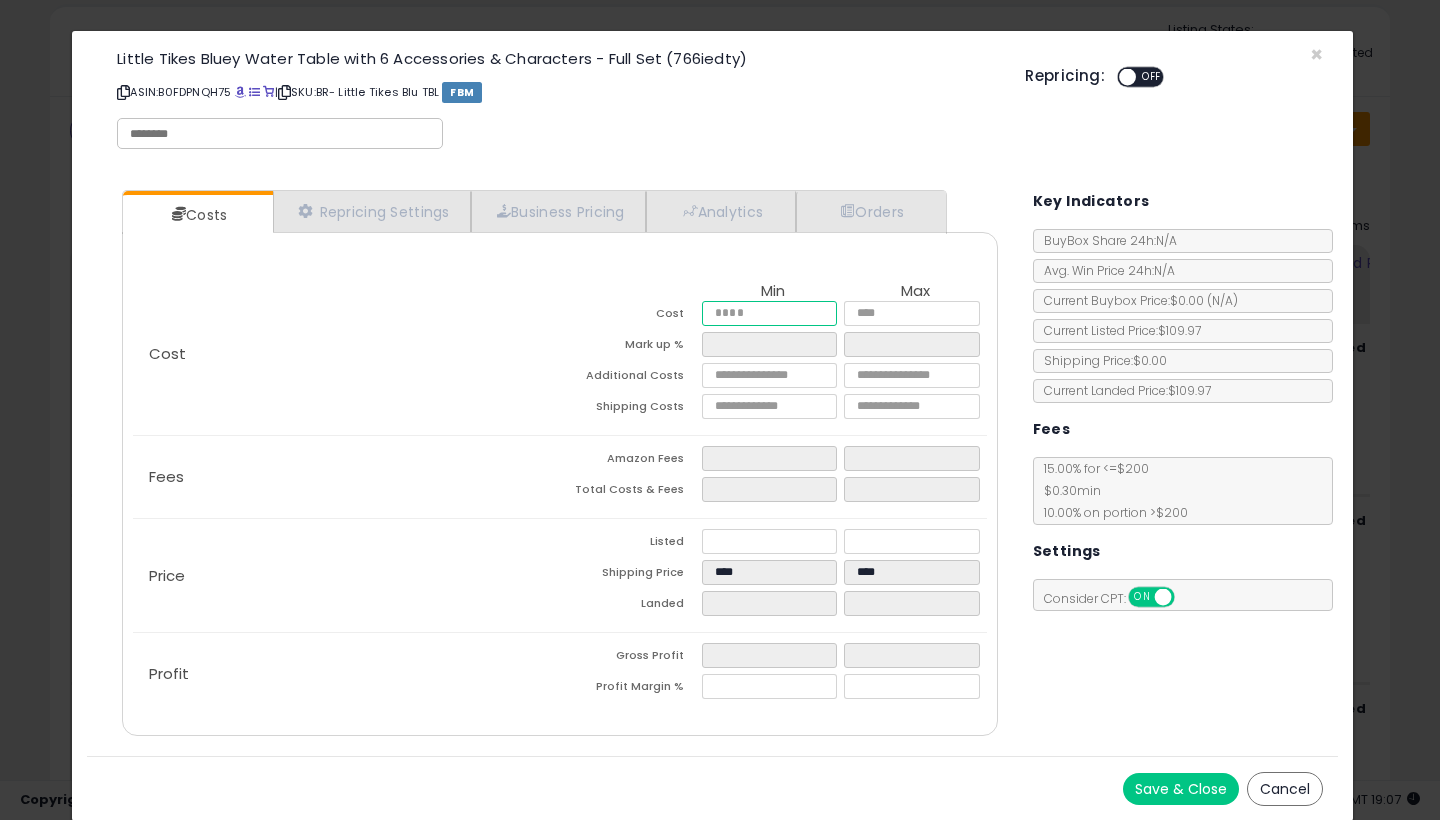 click at bounding box center (769, 313) 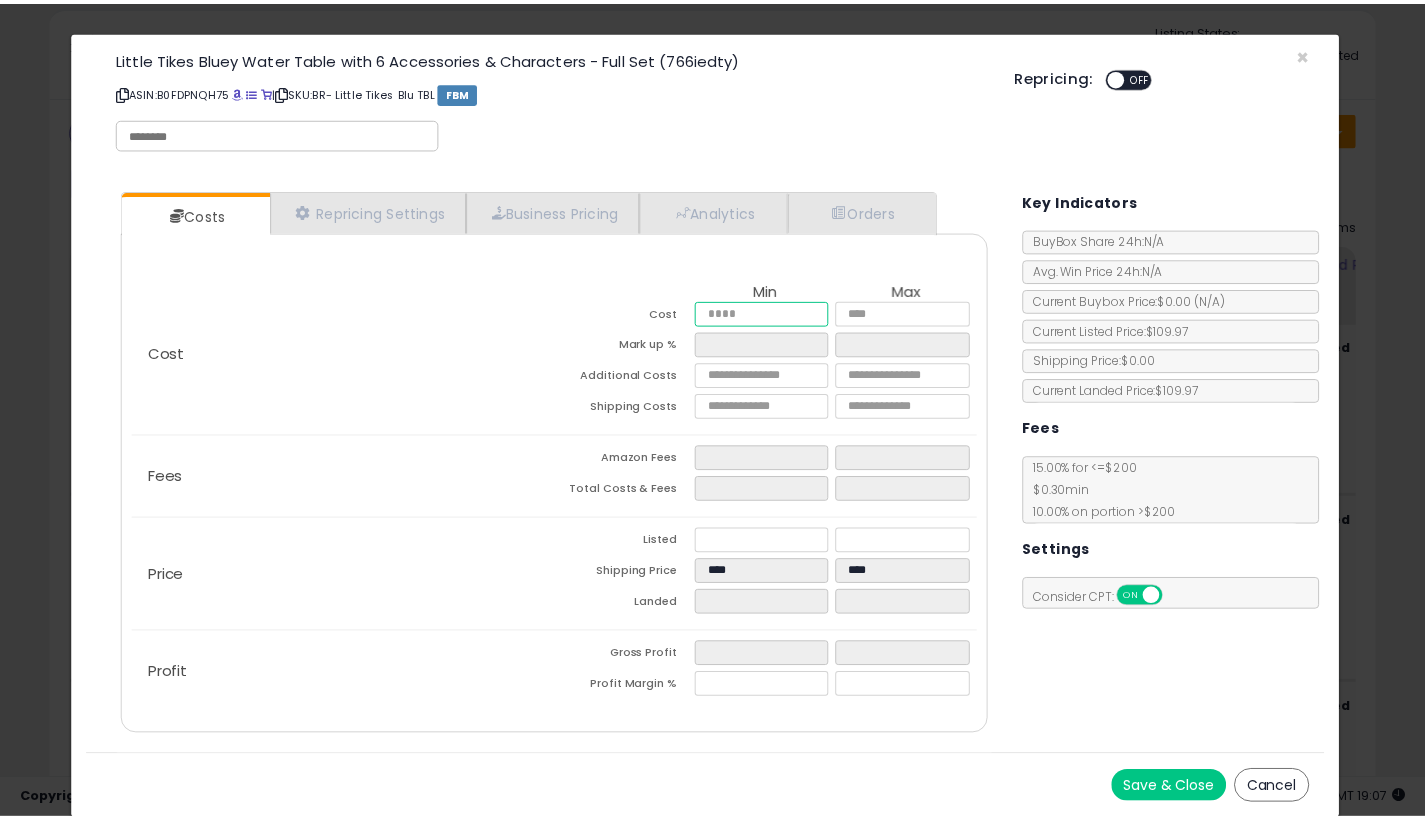 scroll, scrollTop: 0, scrollLeft: 0, axis: both 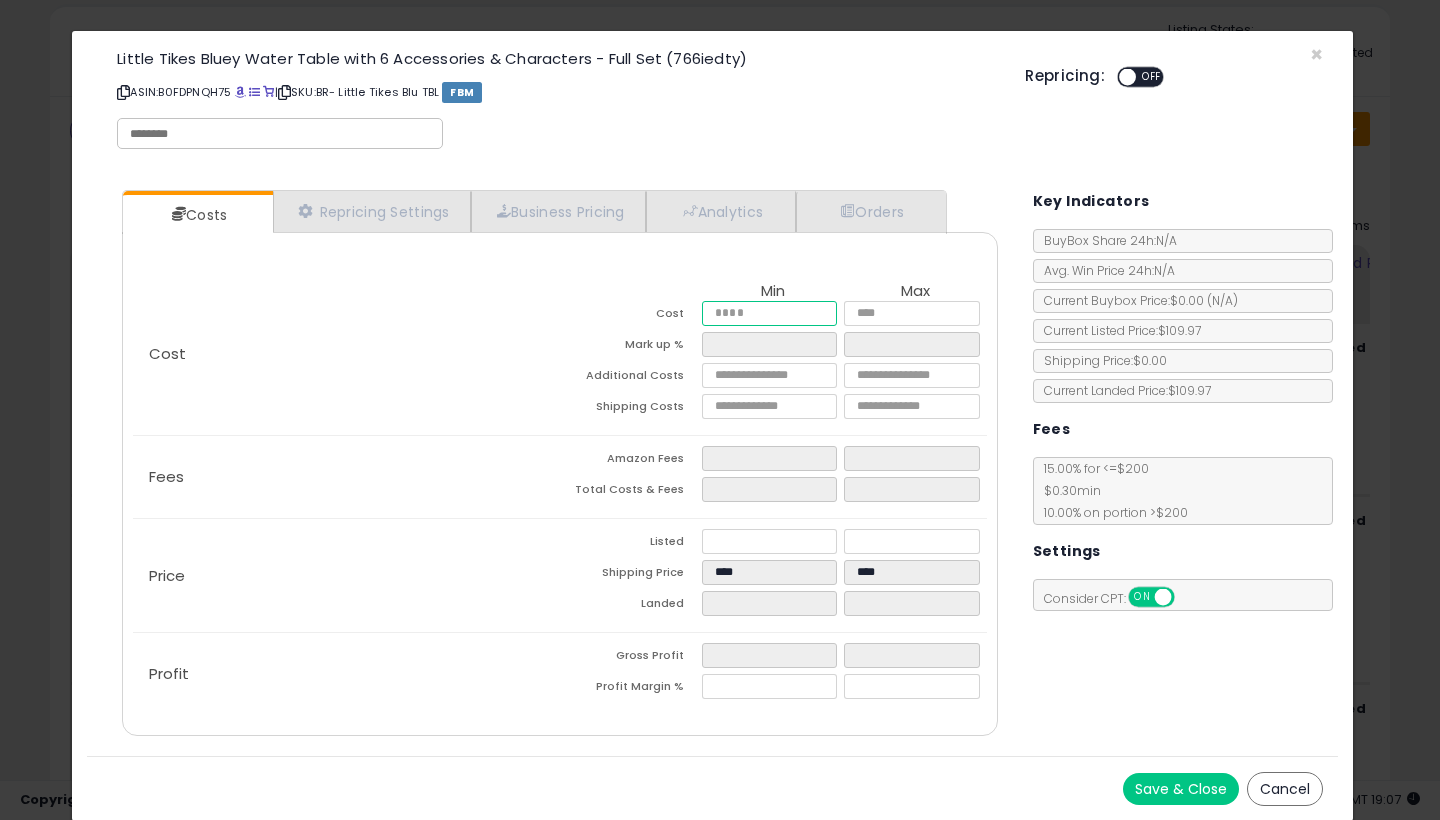 type on "**" 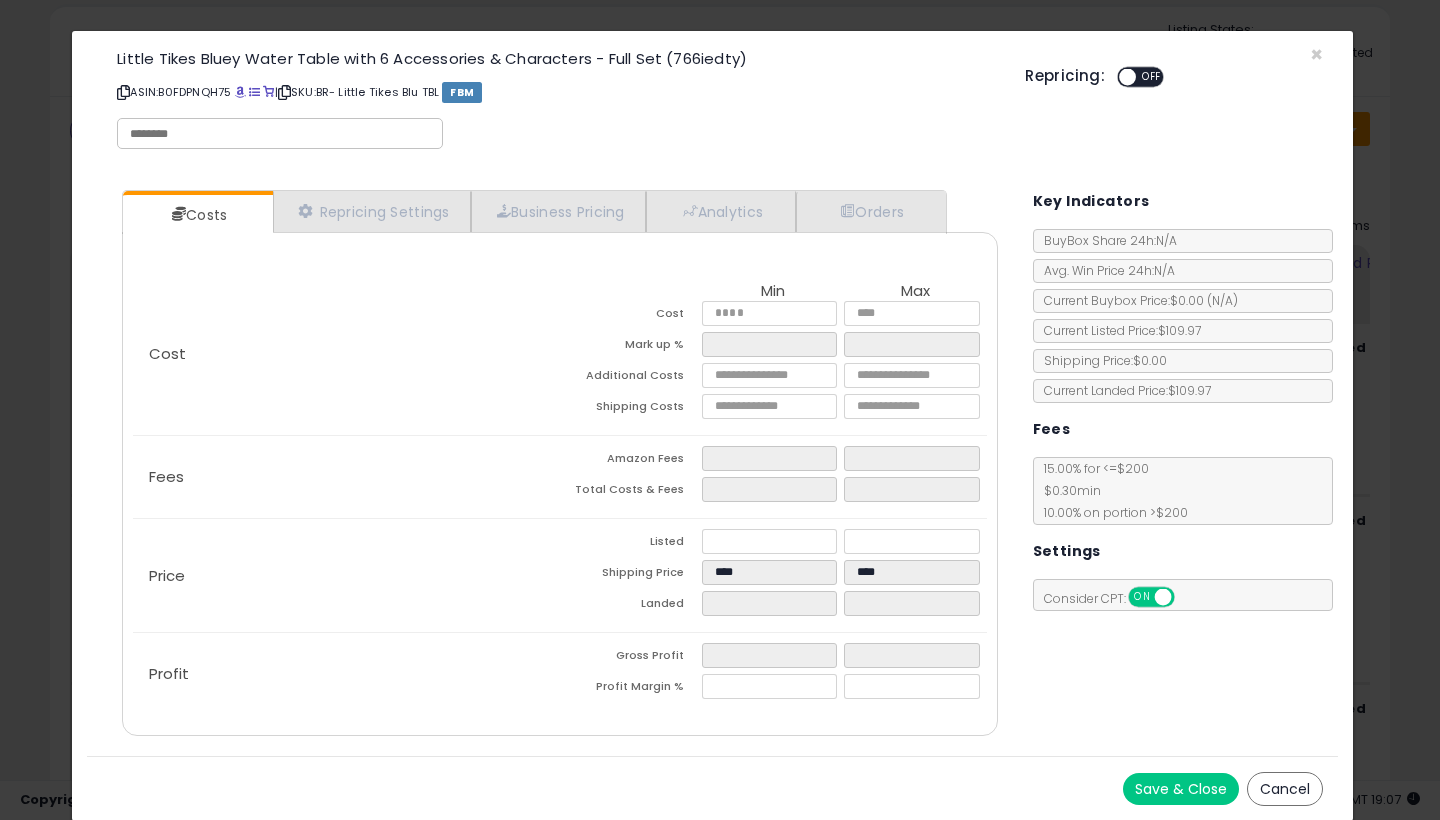 type on "*****" 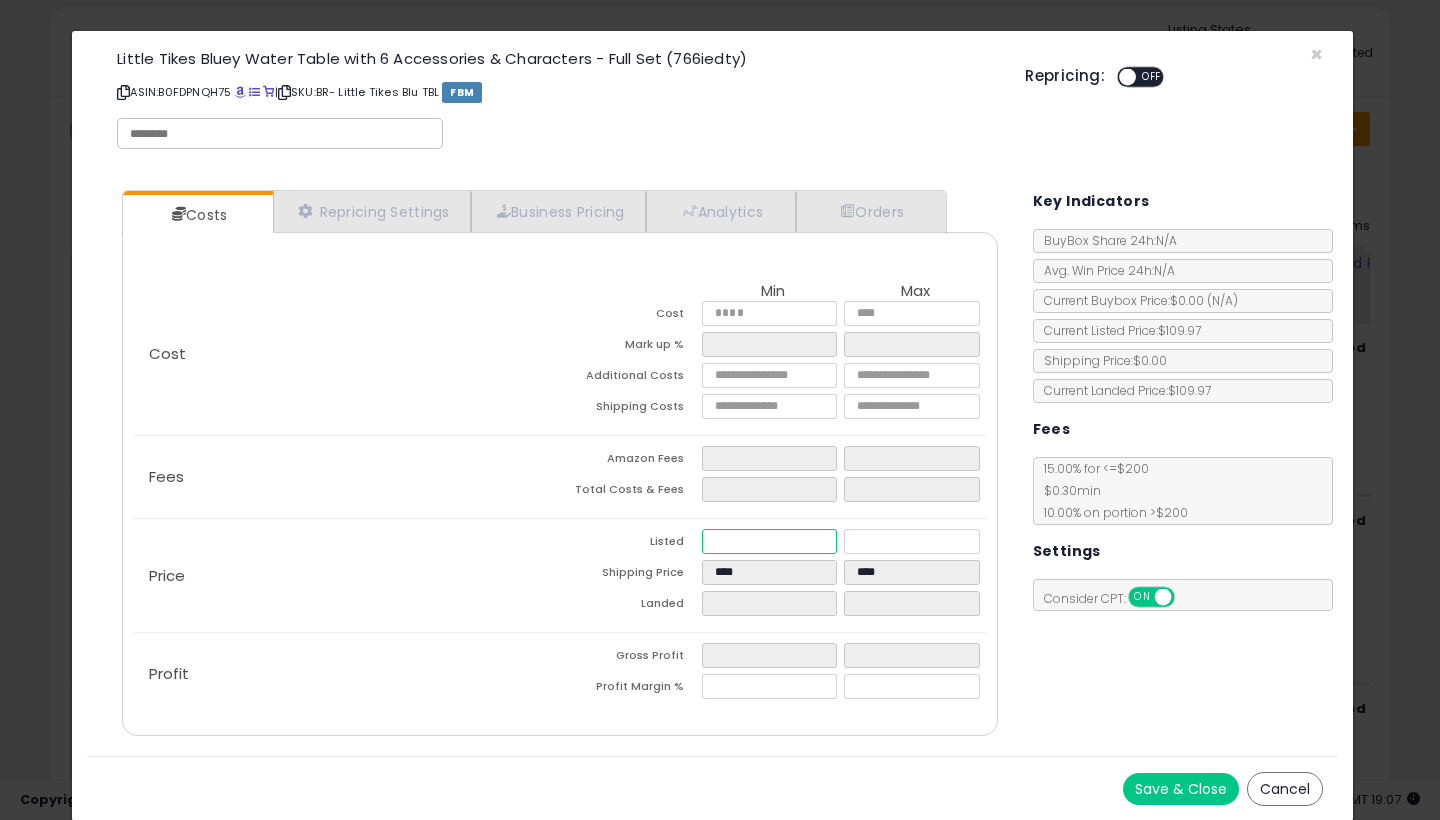 click at bounding box center [769, 541] 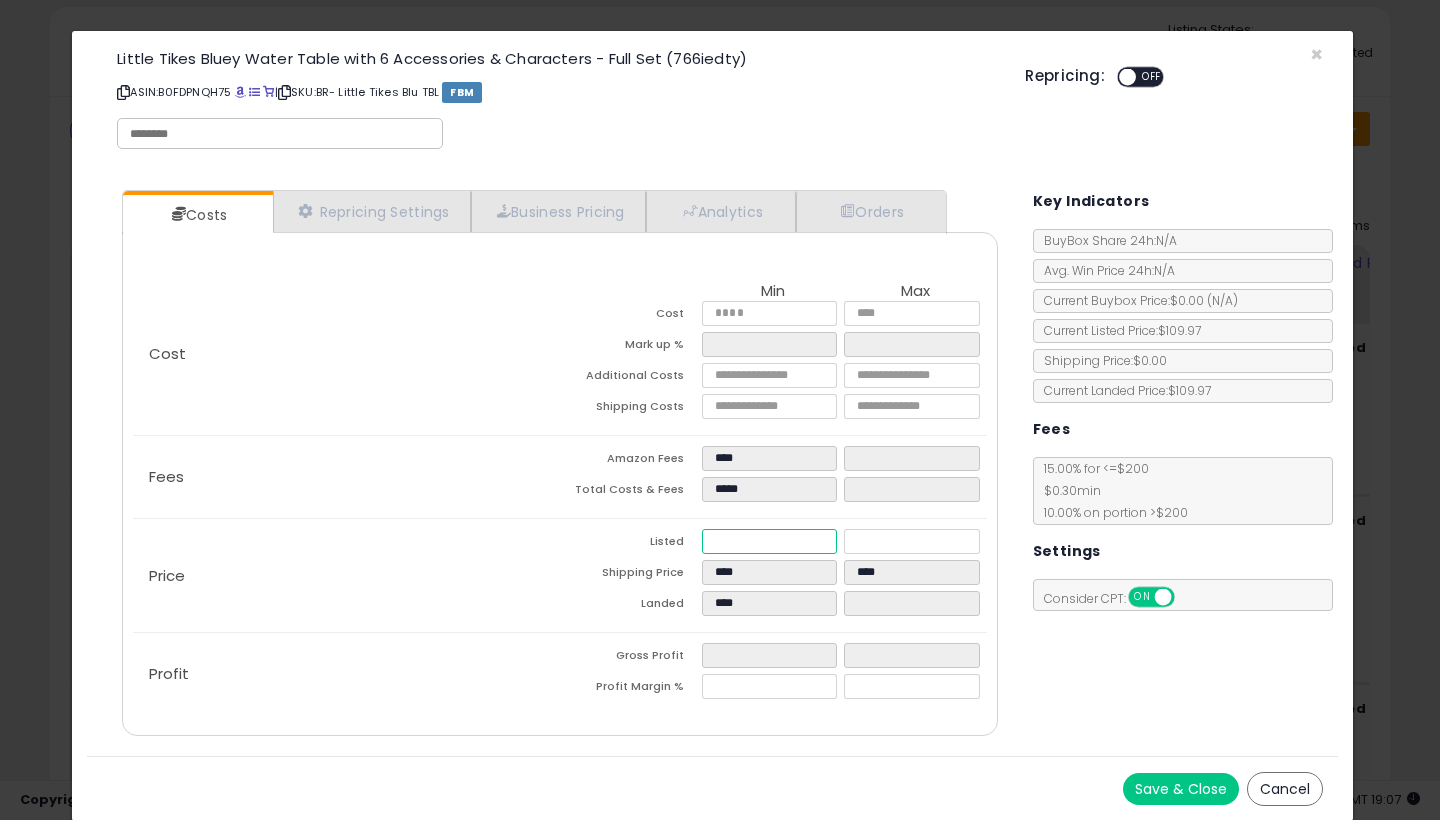 type on "****" 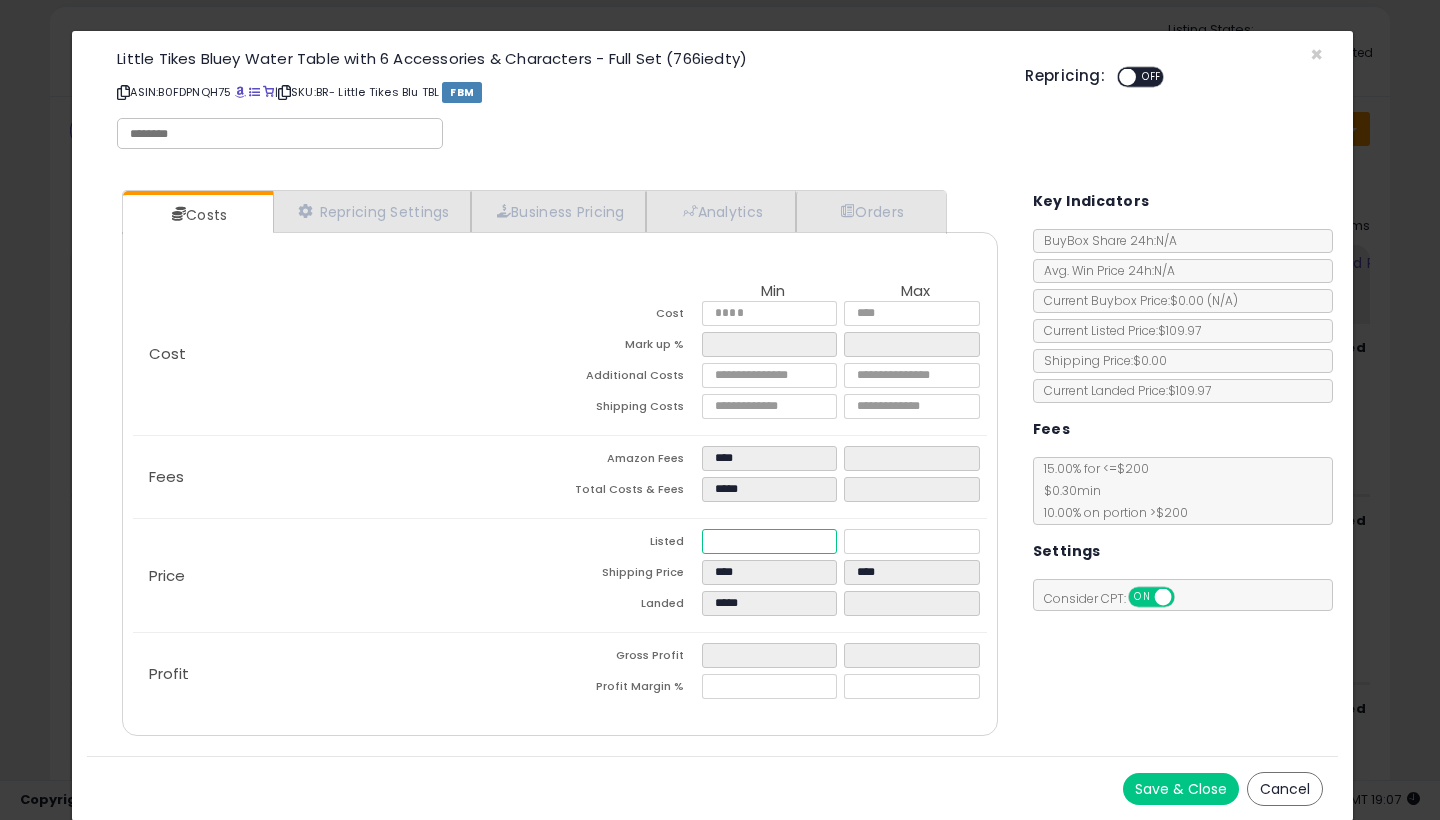 type on "**" 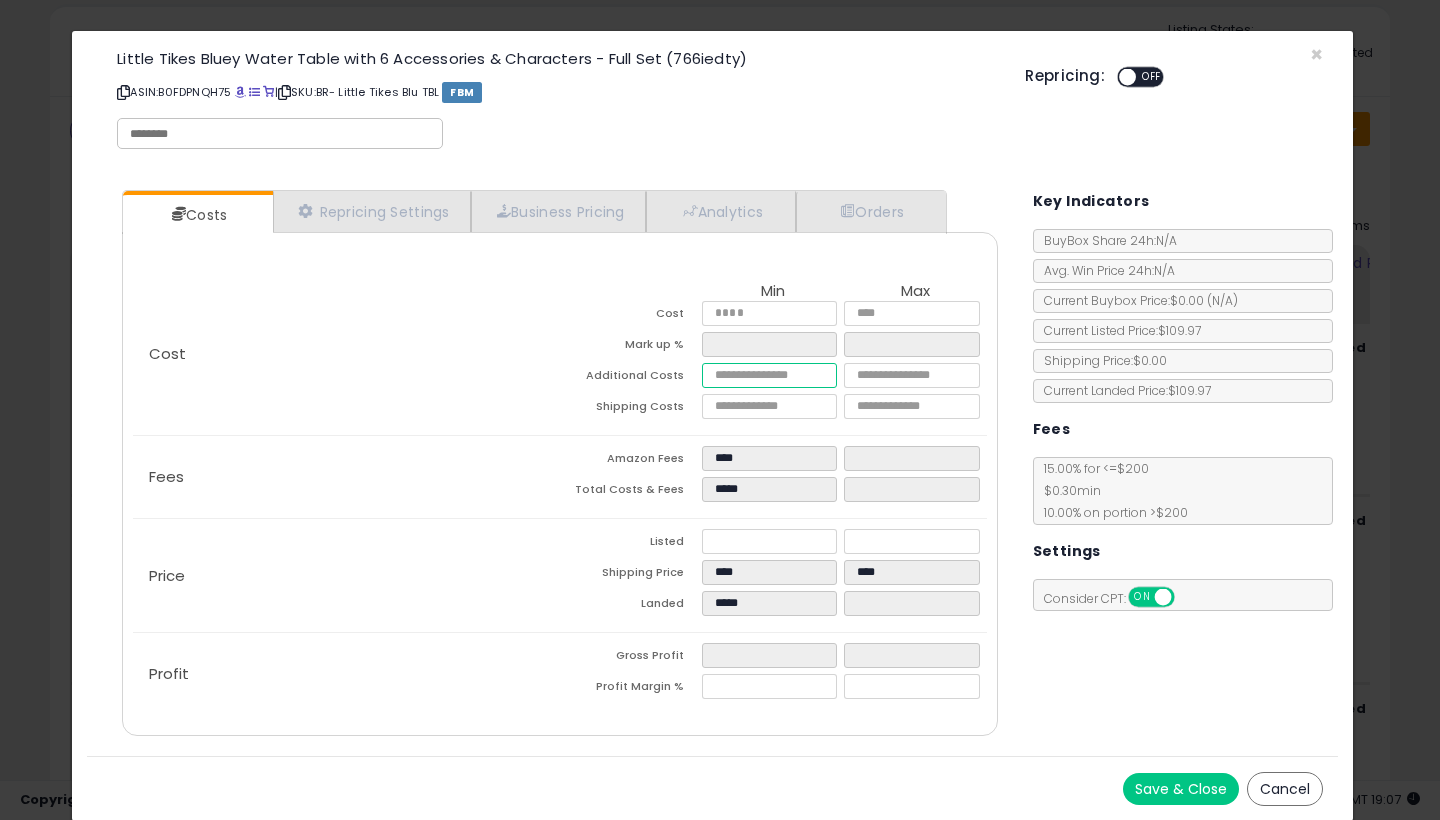 type on "*****" 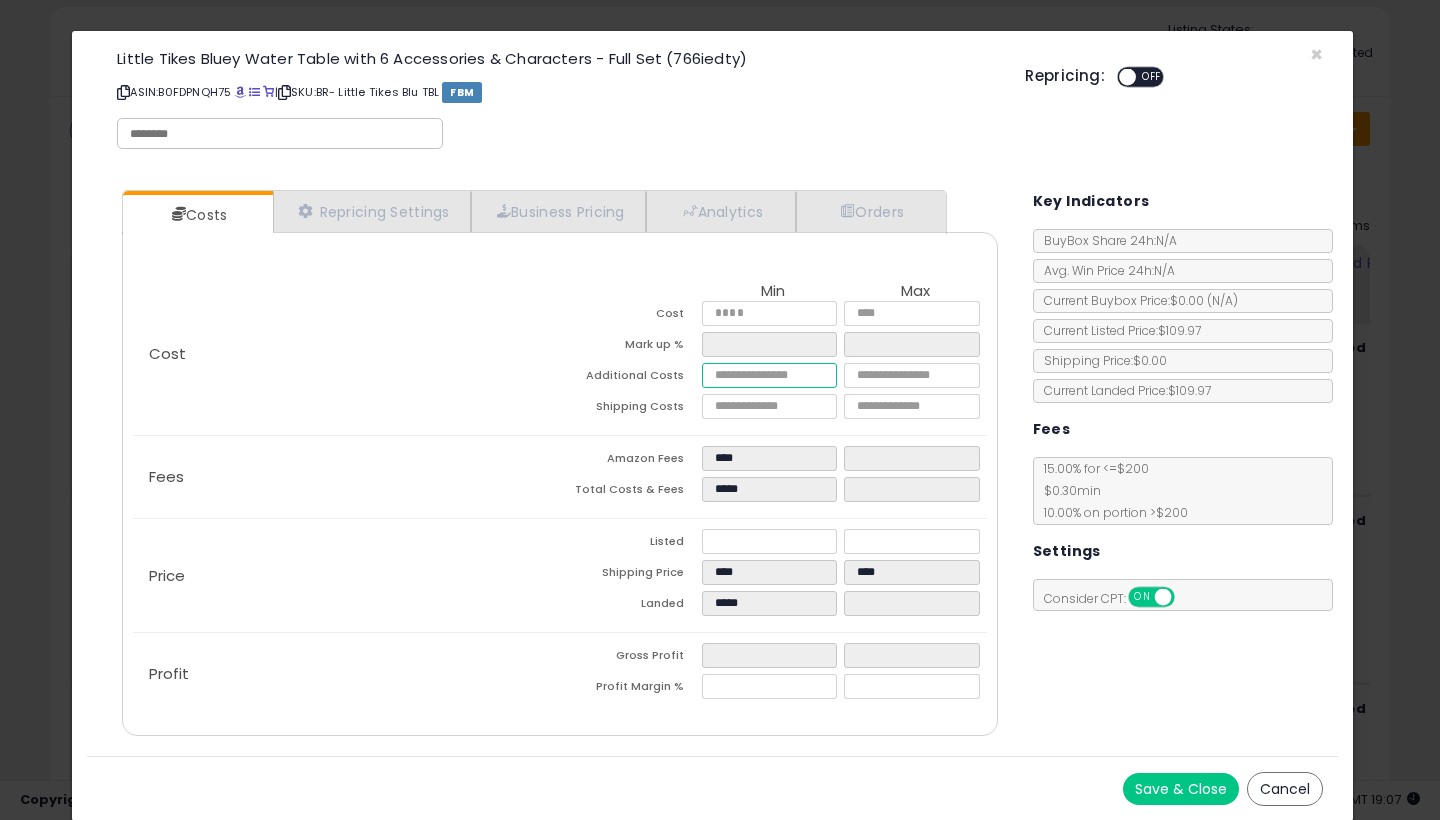 type on "*****" 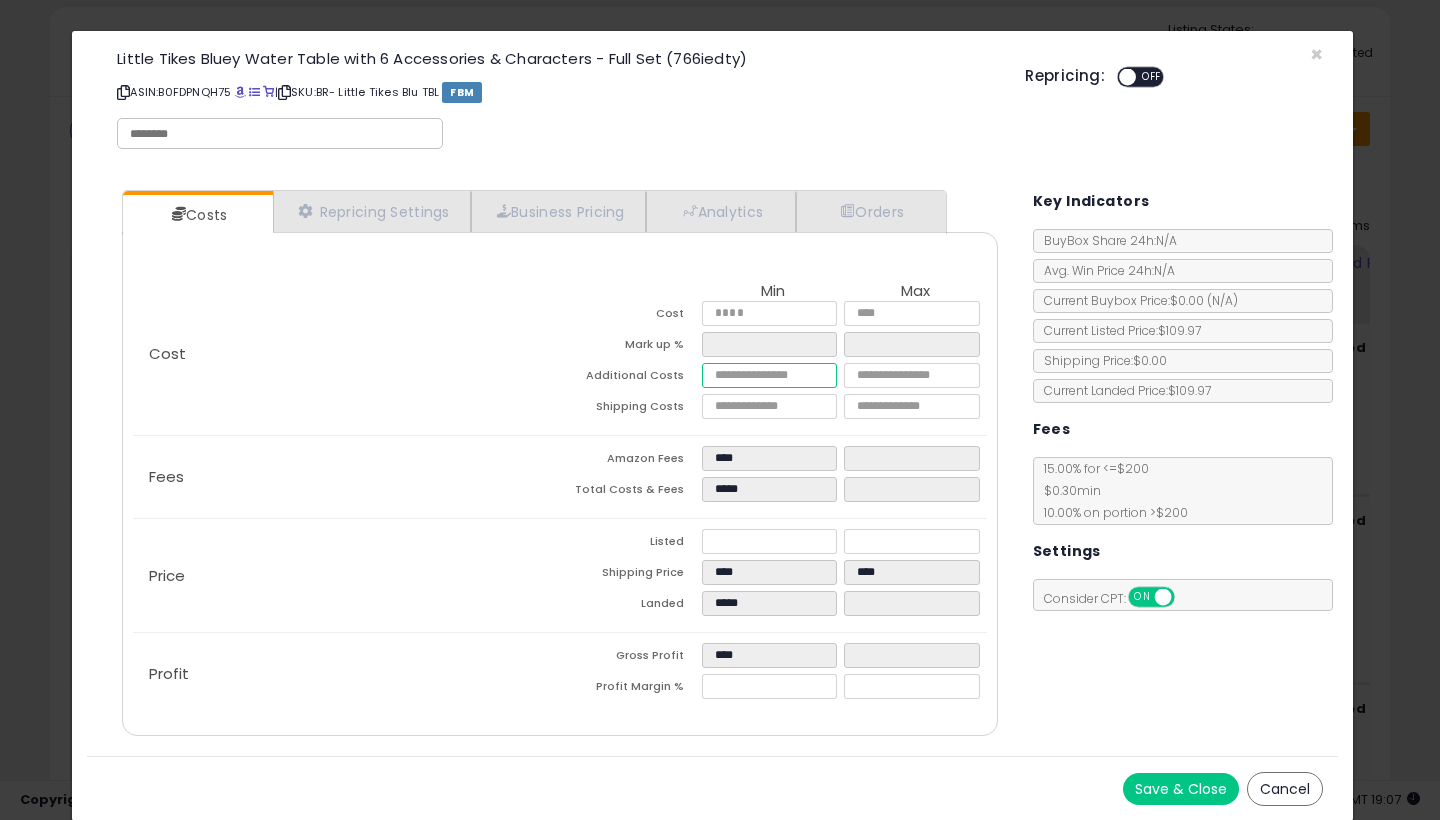 click at bounding box center (769, 375) 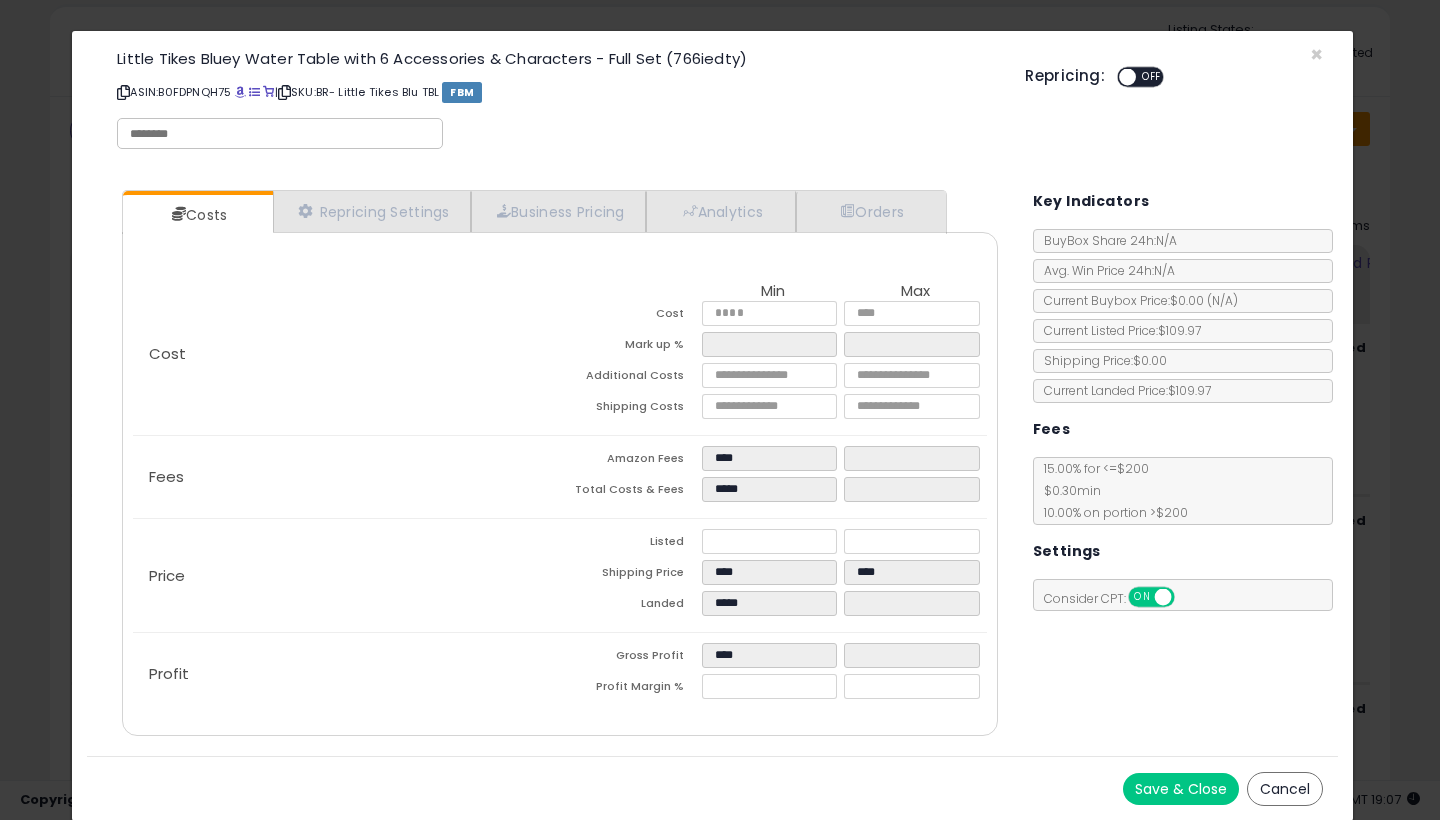 type on "******" 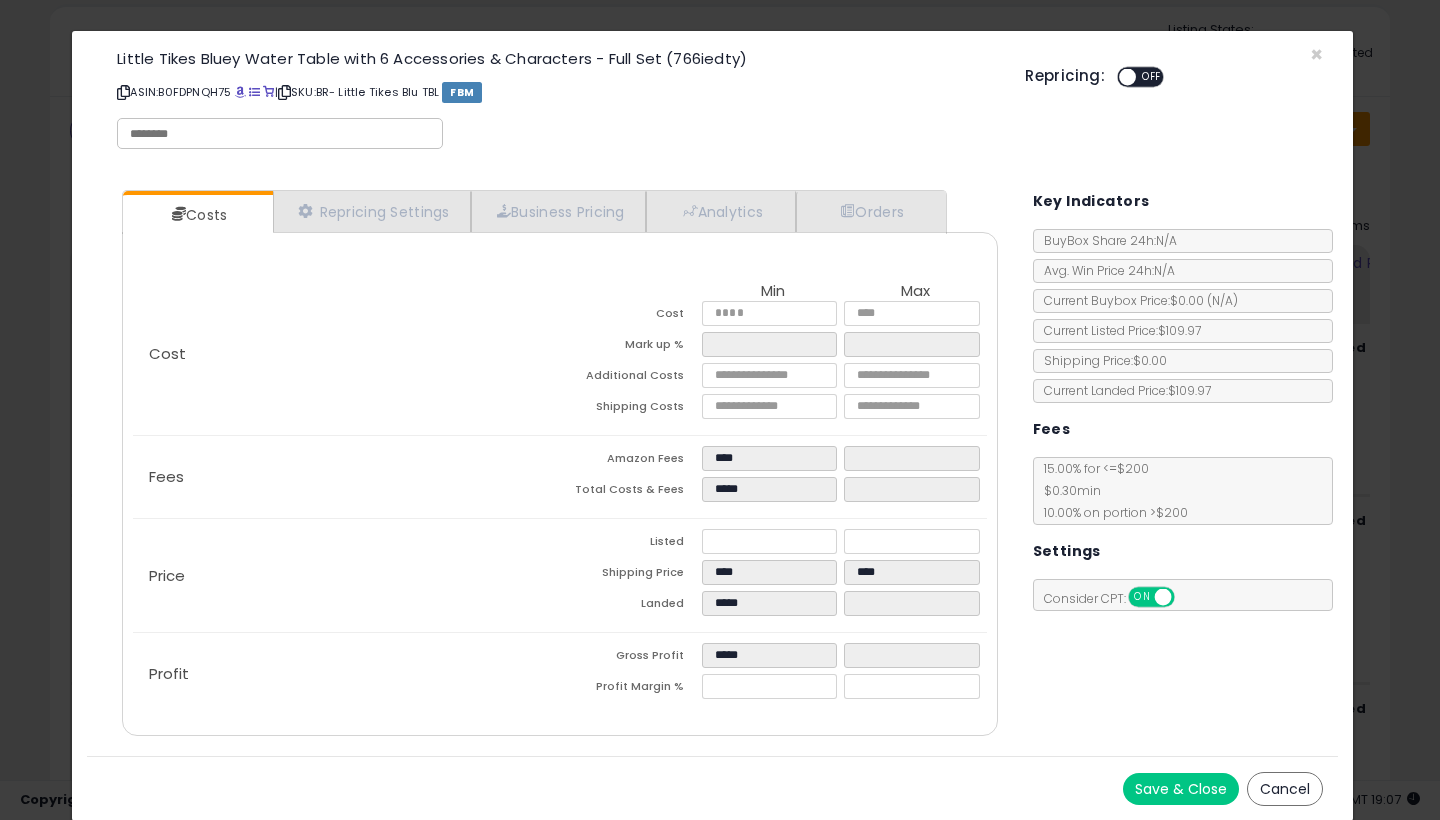 click 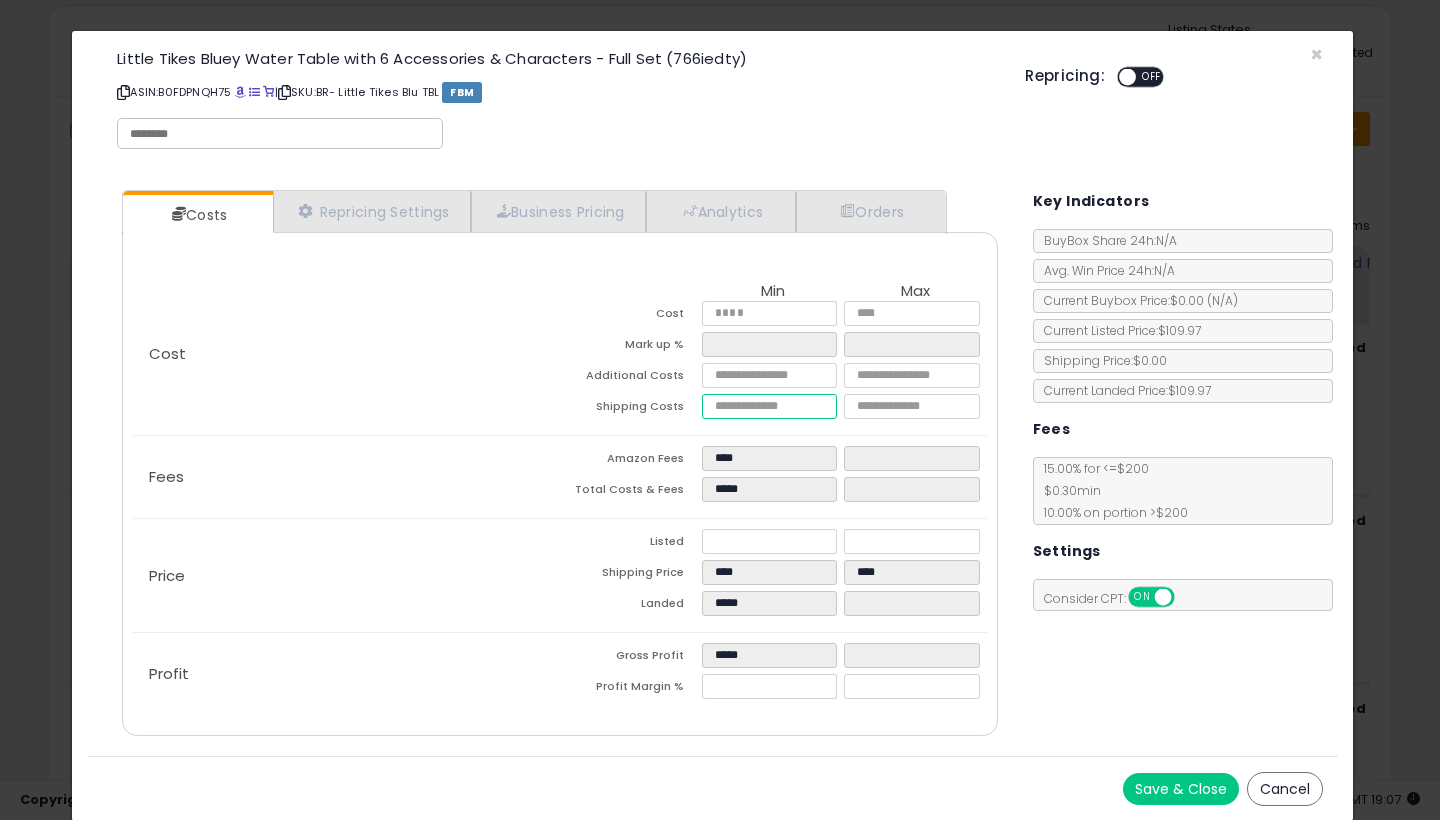 click at bounding box center [769, 406] 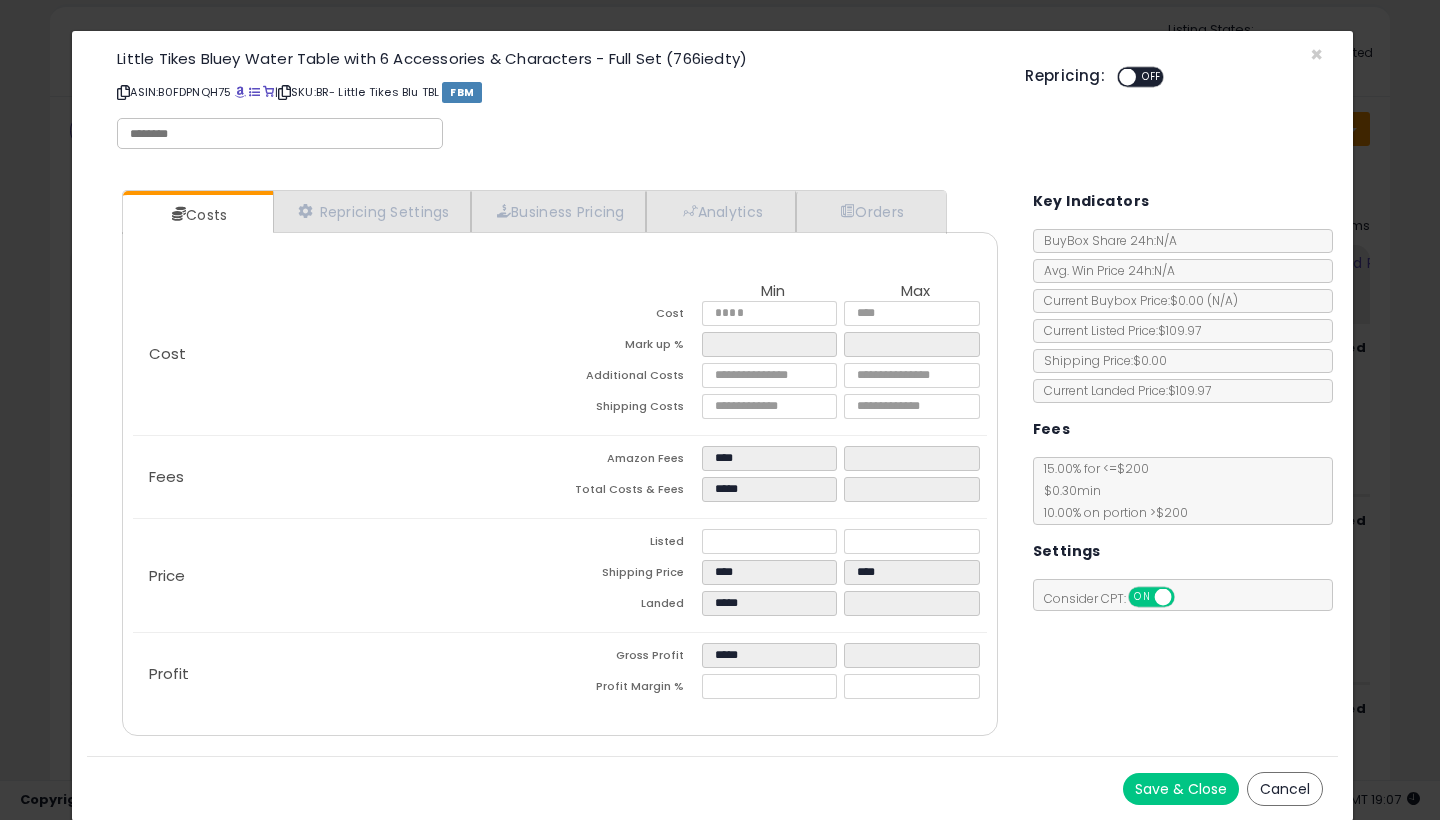 type on "******" 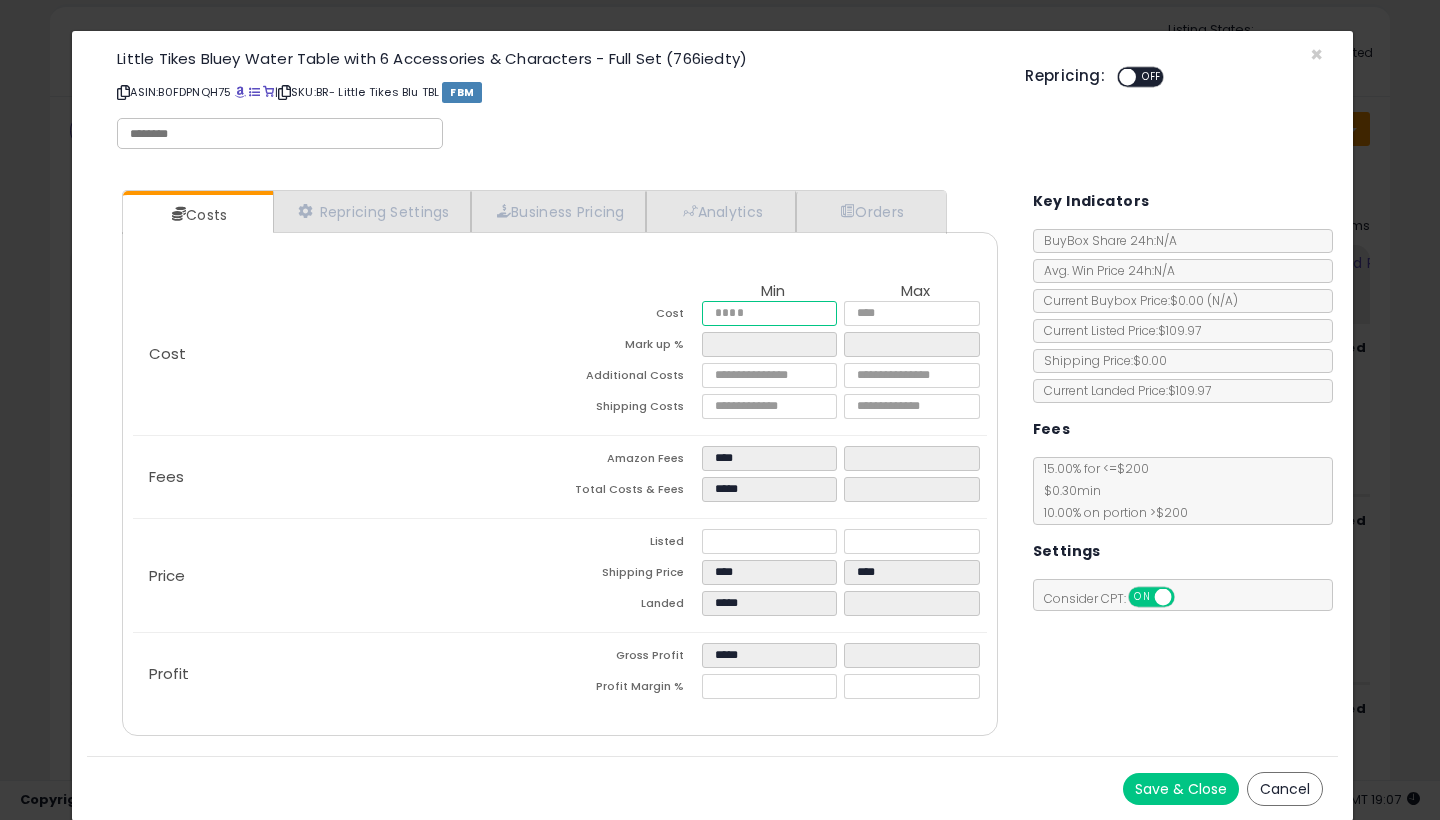 drag, startPoint x: 730, startPoint y: 313, endPoint x: 711, endPoint y: 307, distance: 19.924858 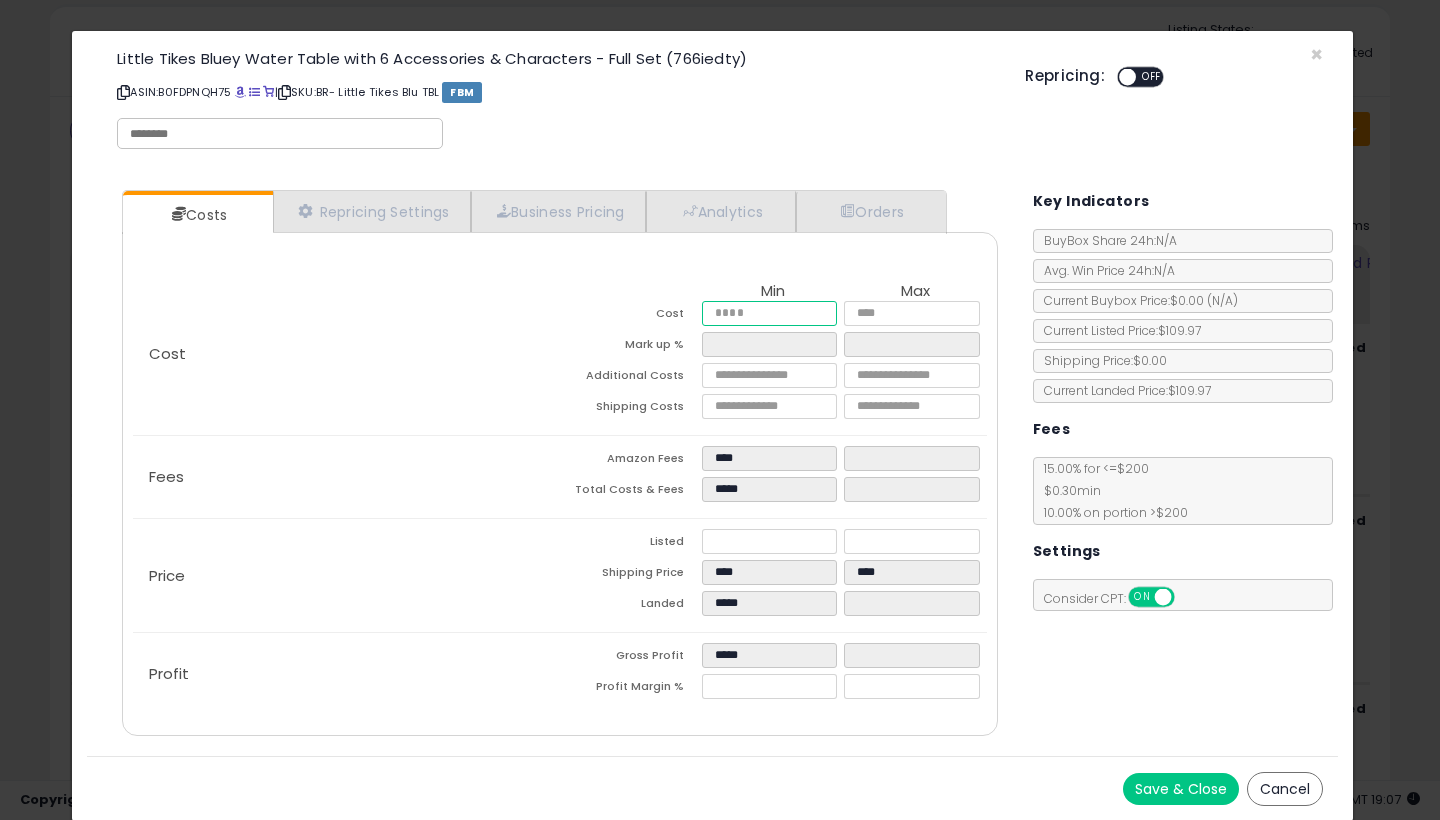 click on "*****" at bounding box center (769, 313) 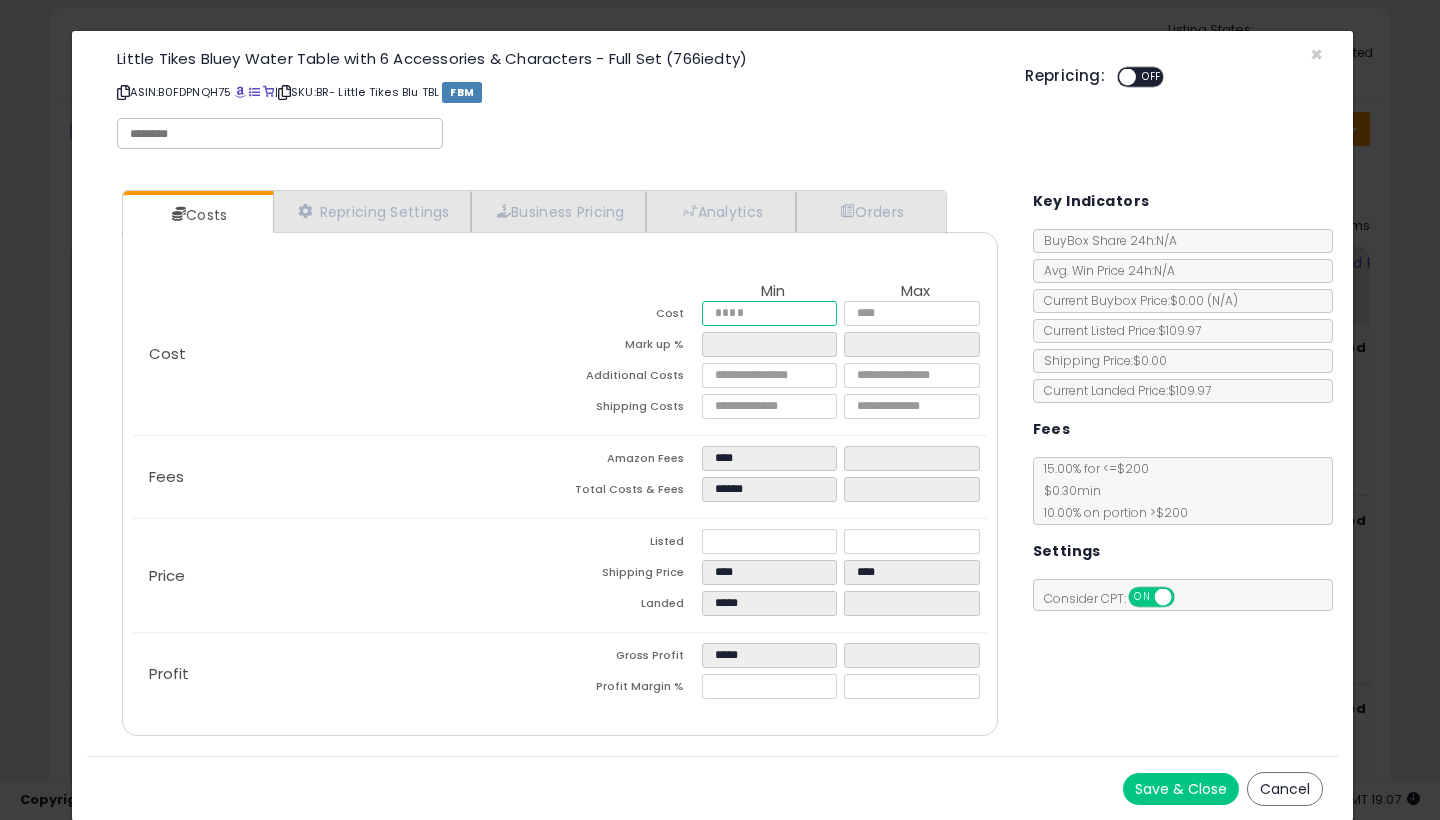type on "****" 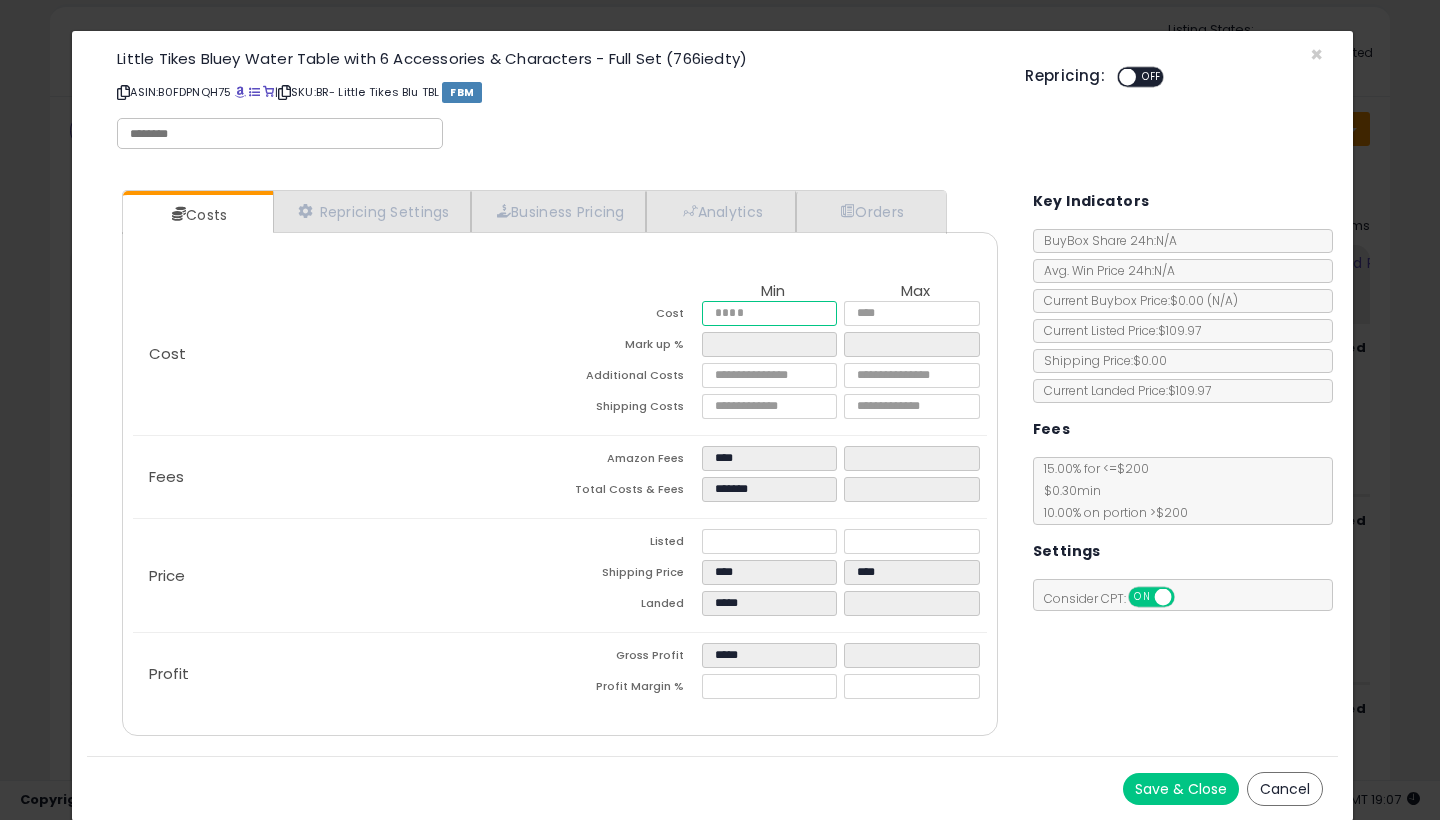 type on "***" 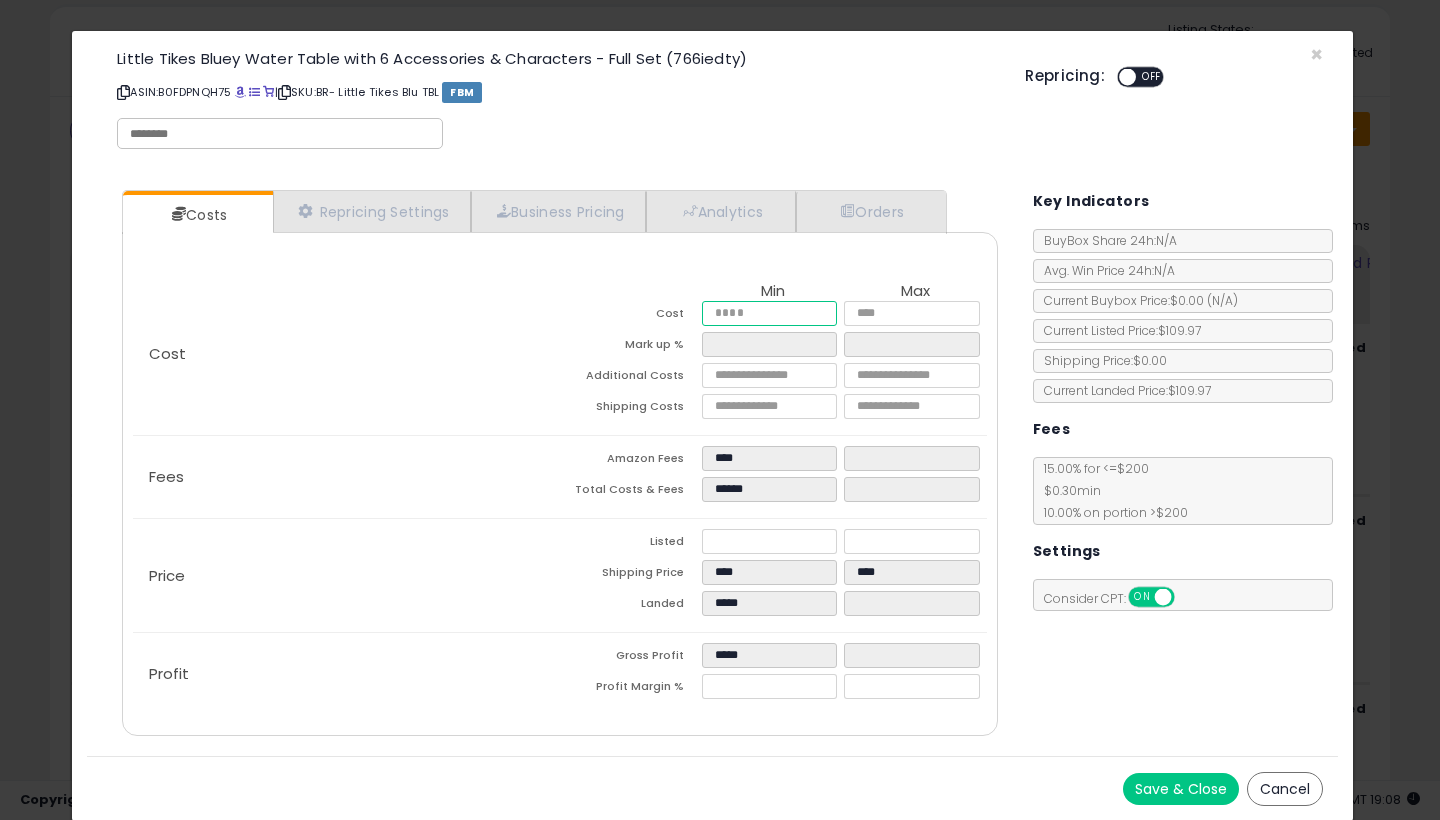 click on "***" at bounding box center [769, 313] 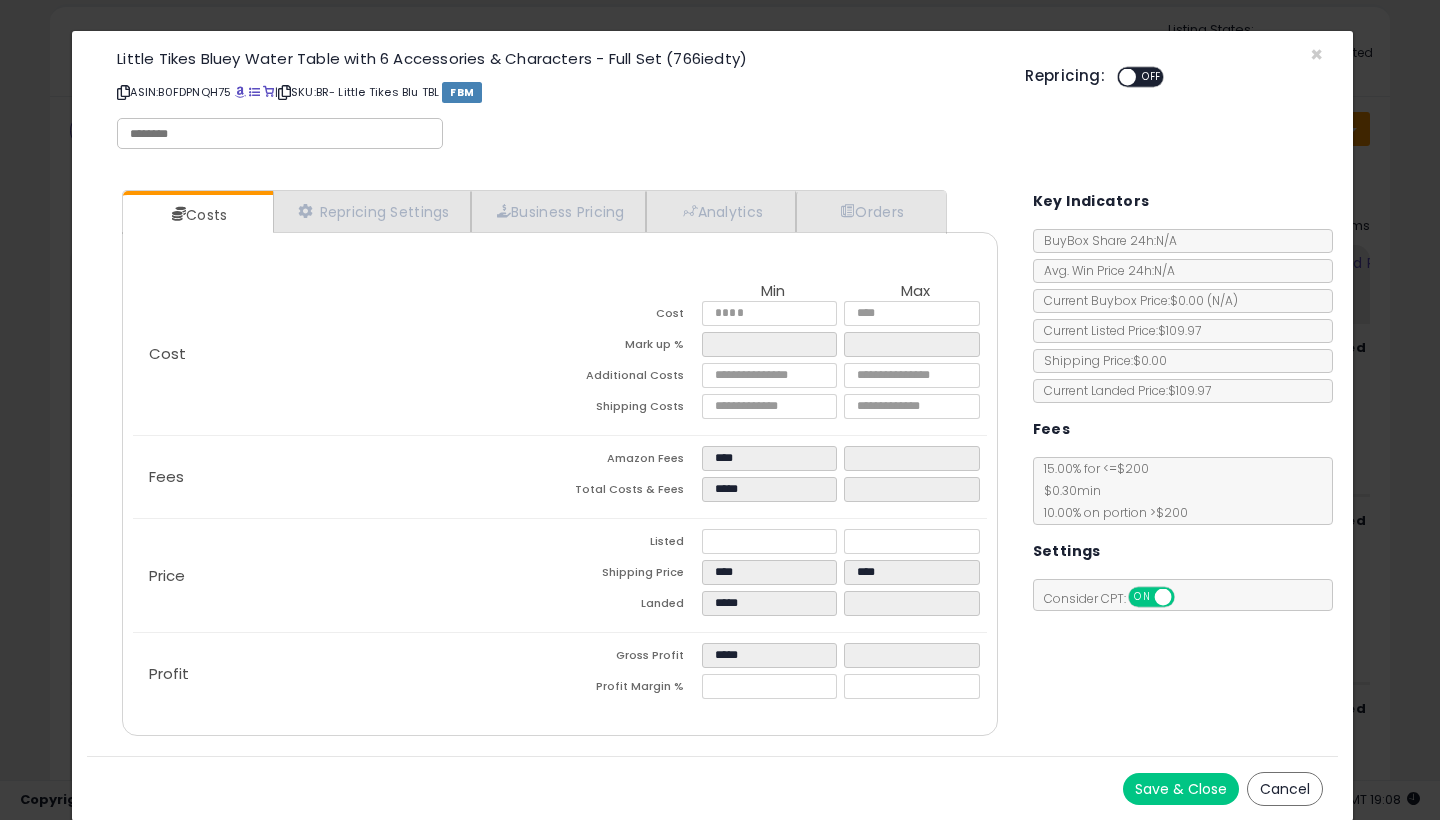 type on "*****" 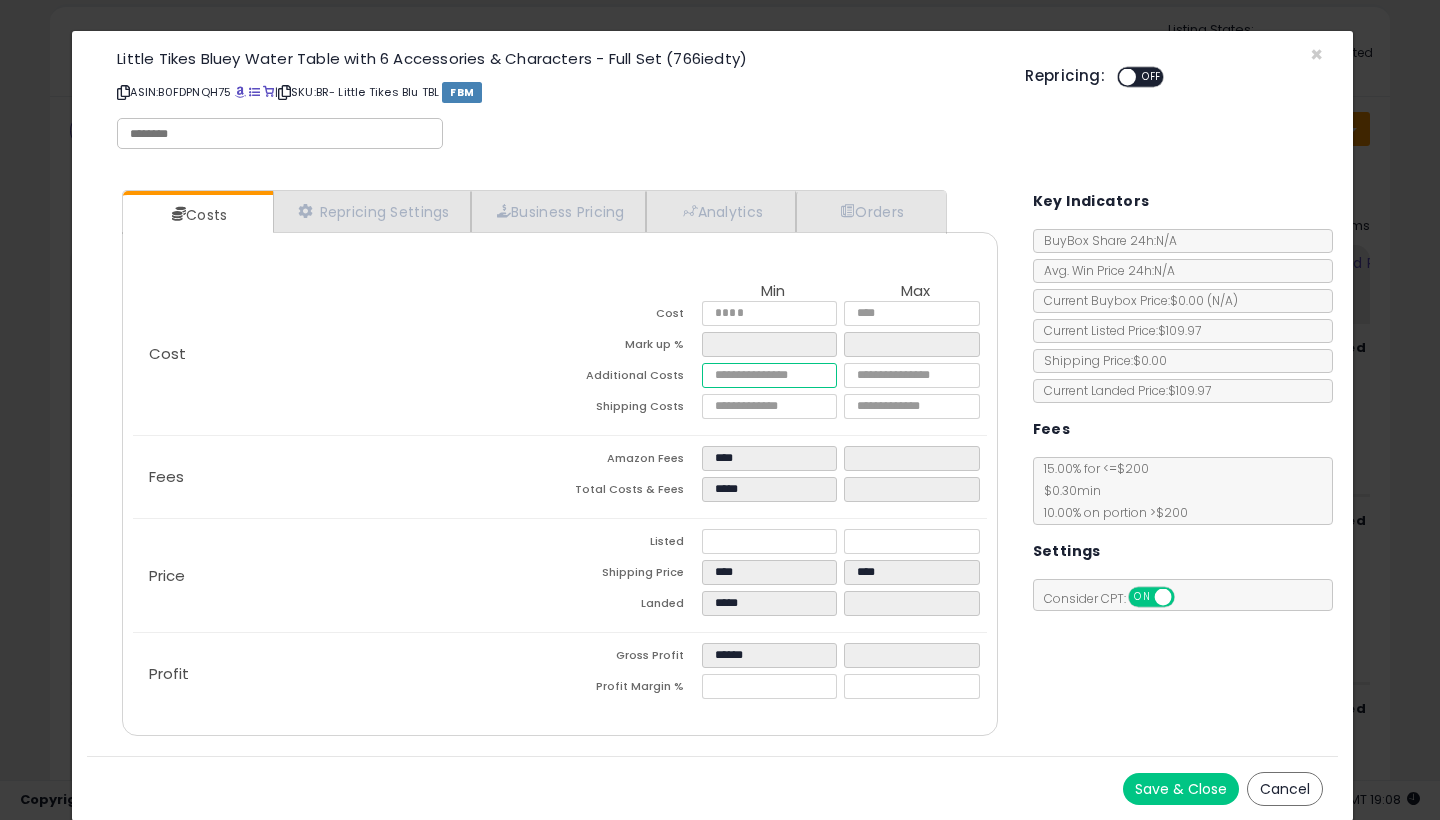 drag, startPoint x: 726, startPoint y: 374, endPoint x: 715, endPoint y: 373, distance: 11.045361 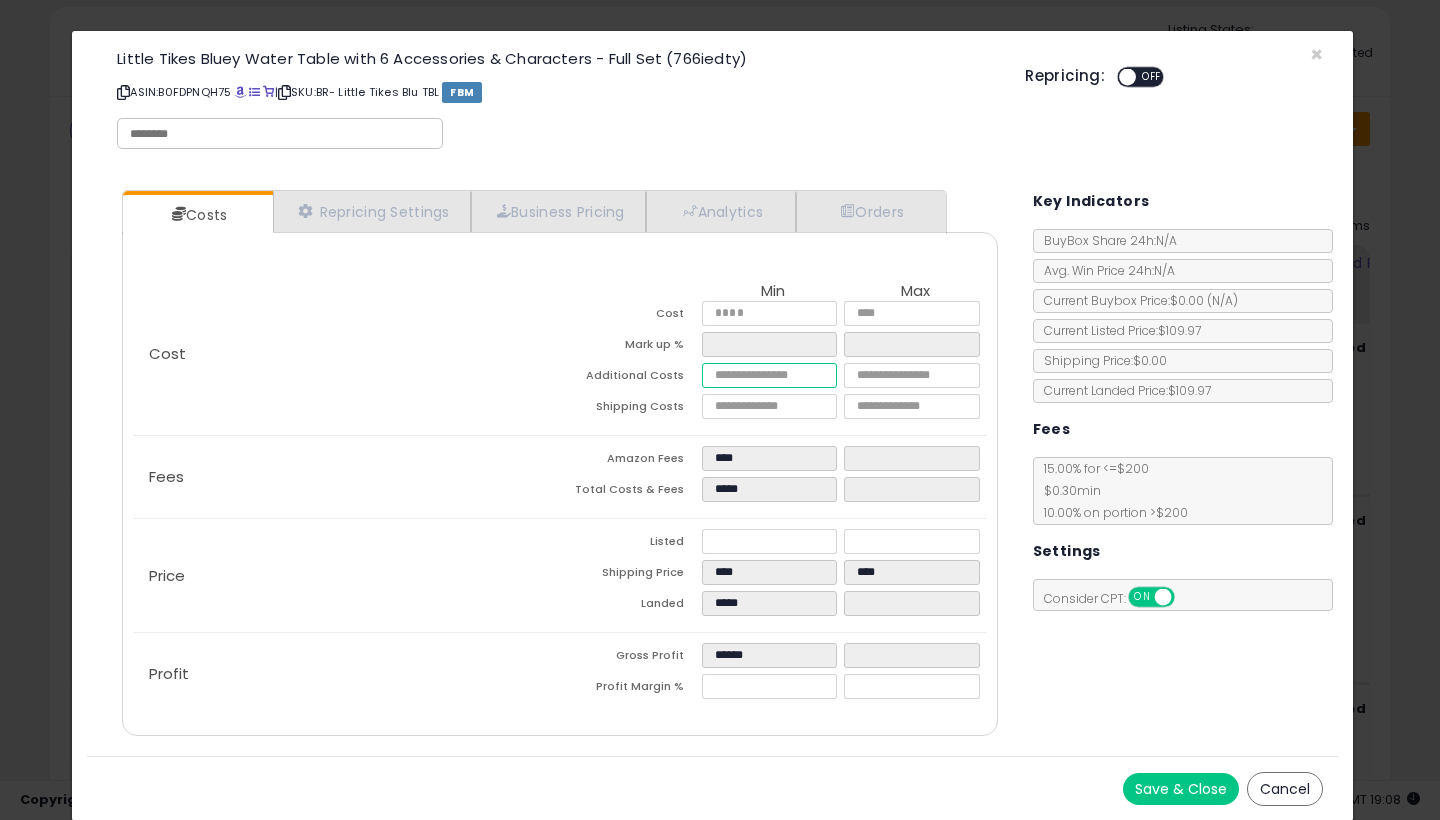 click on "****" at bounding box center [769, 375] 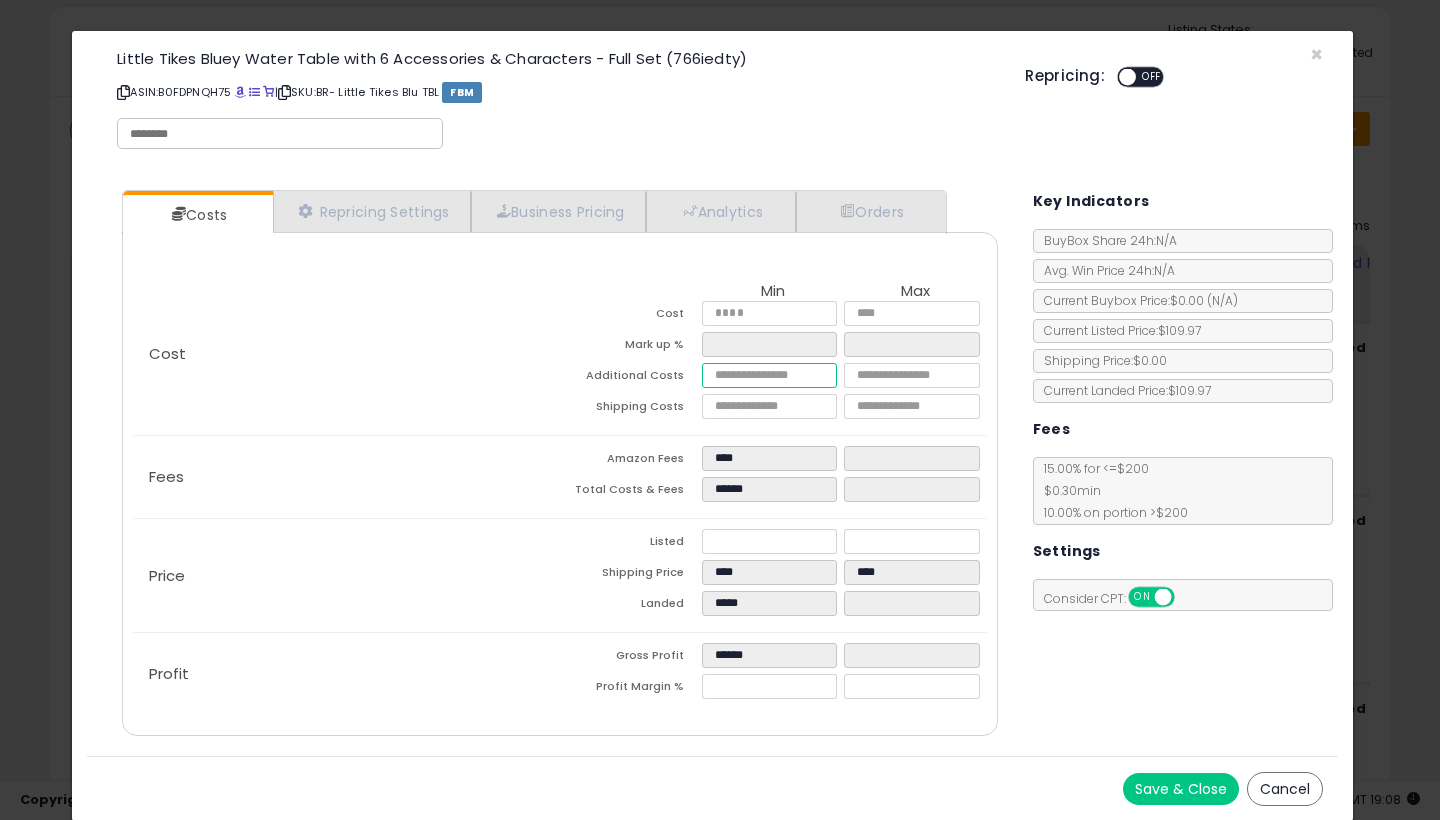type on "***" 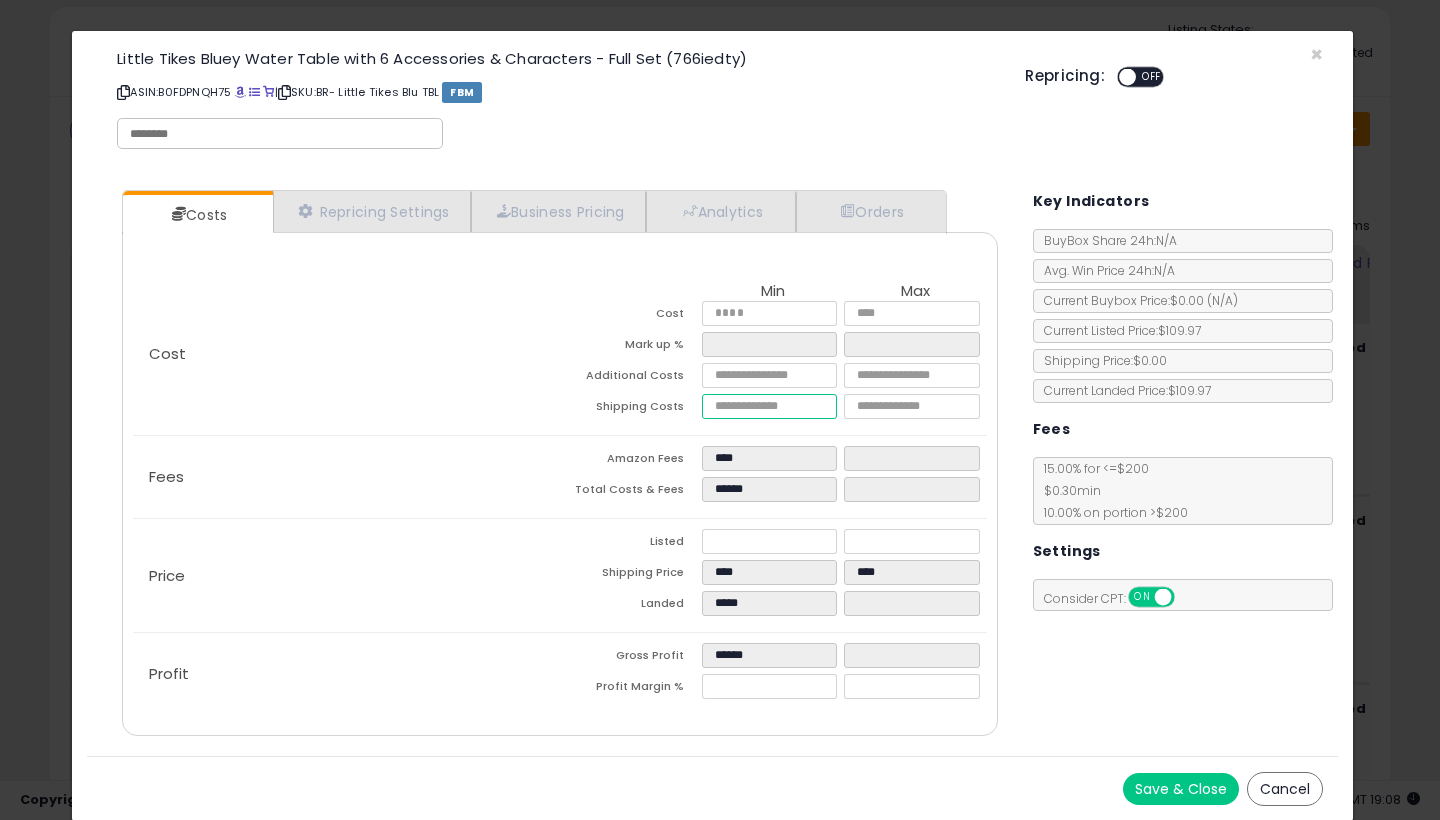 type on "*******" 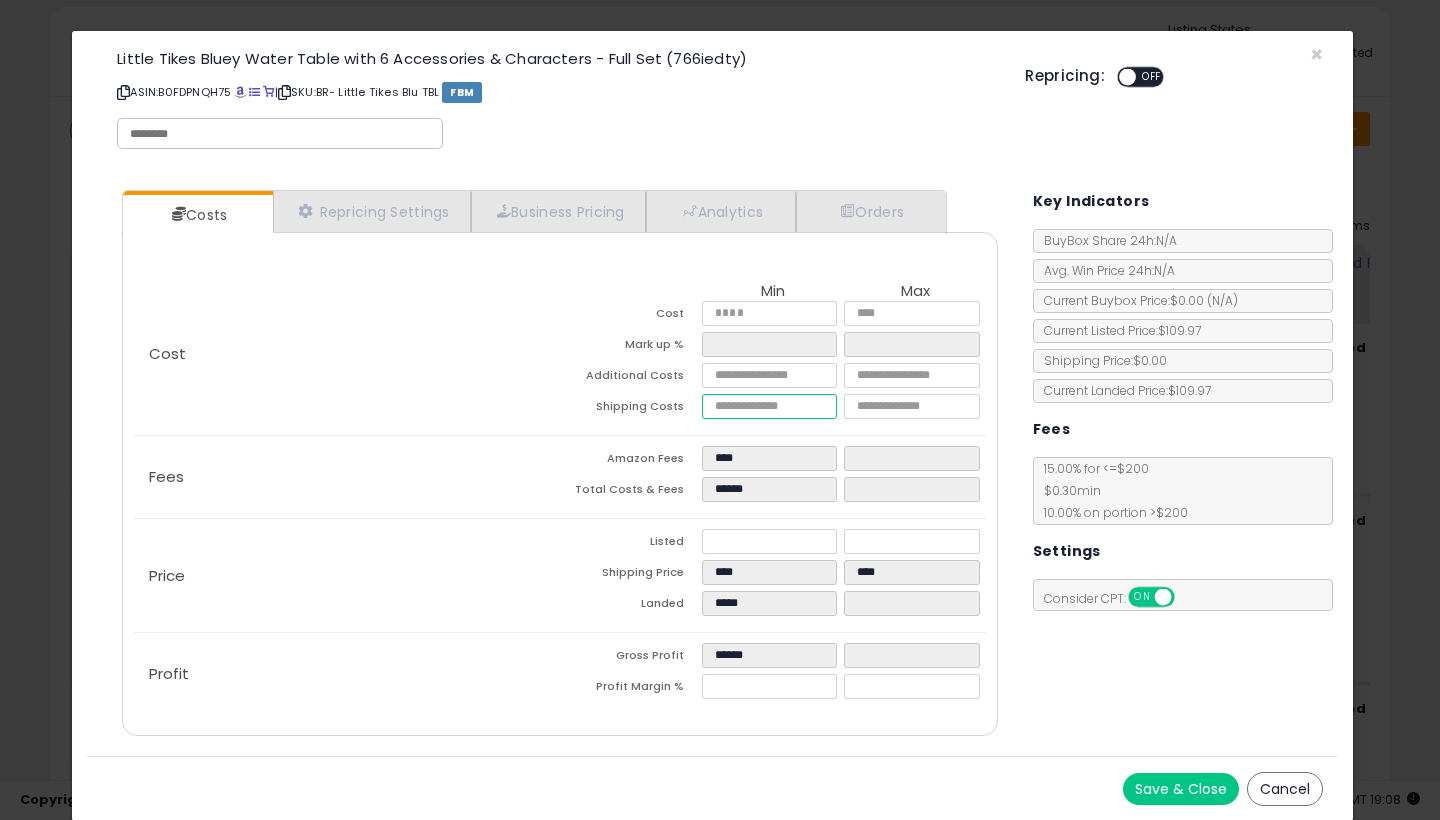 type on "******" 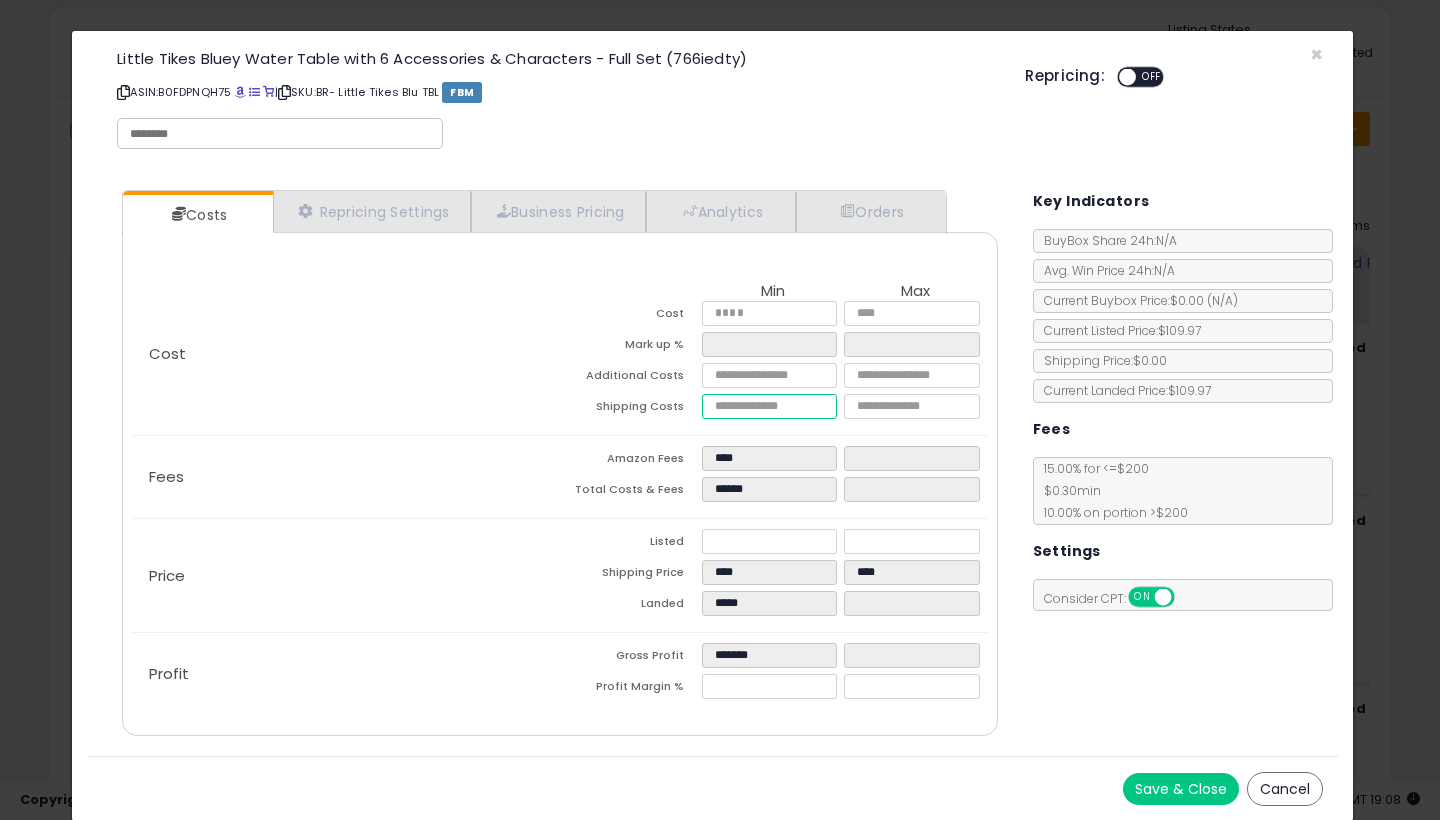 type on "****" 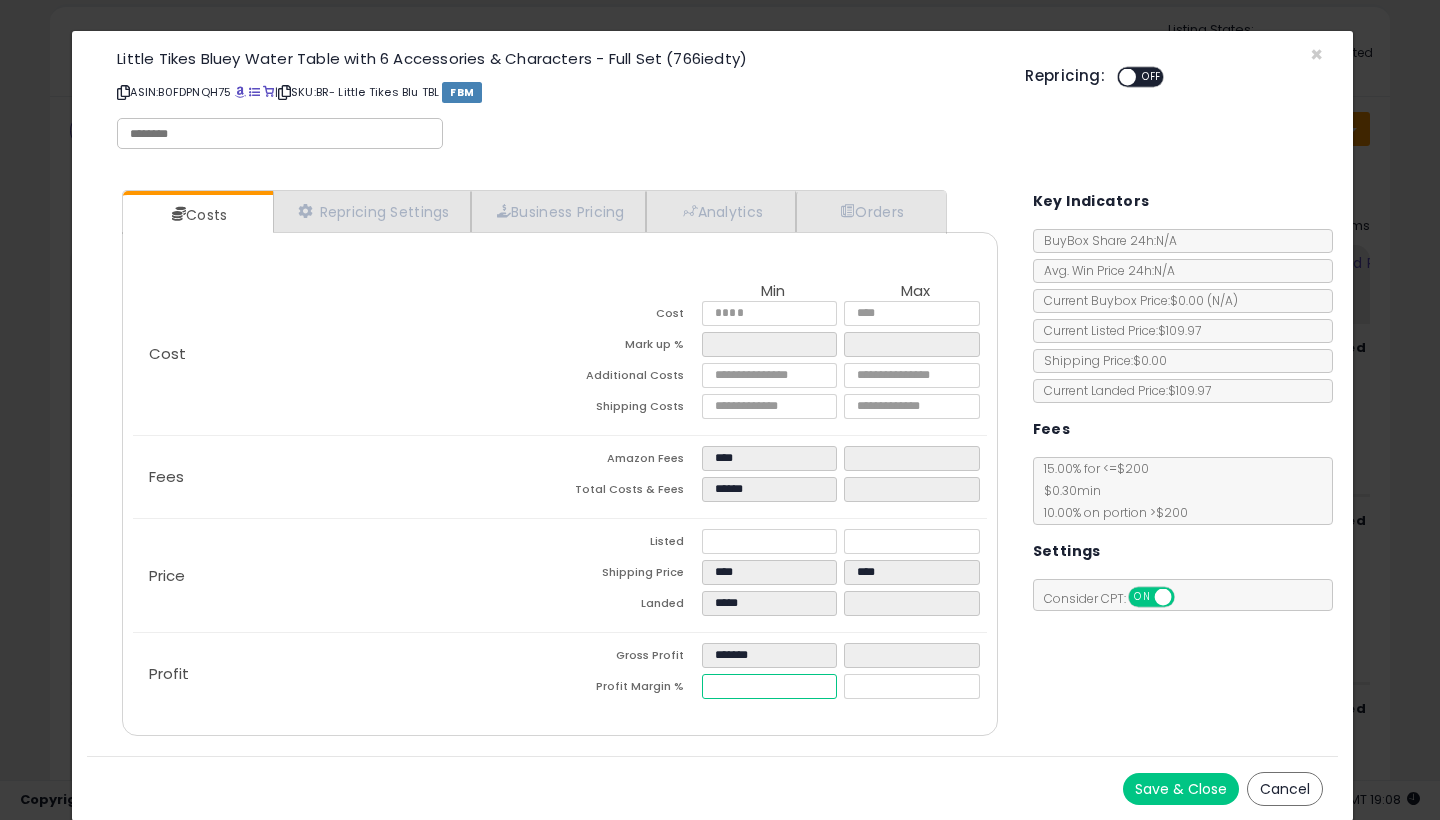 type on "*******" 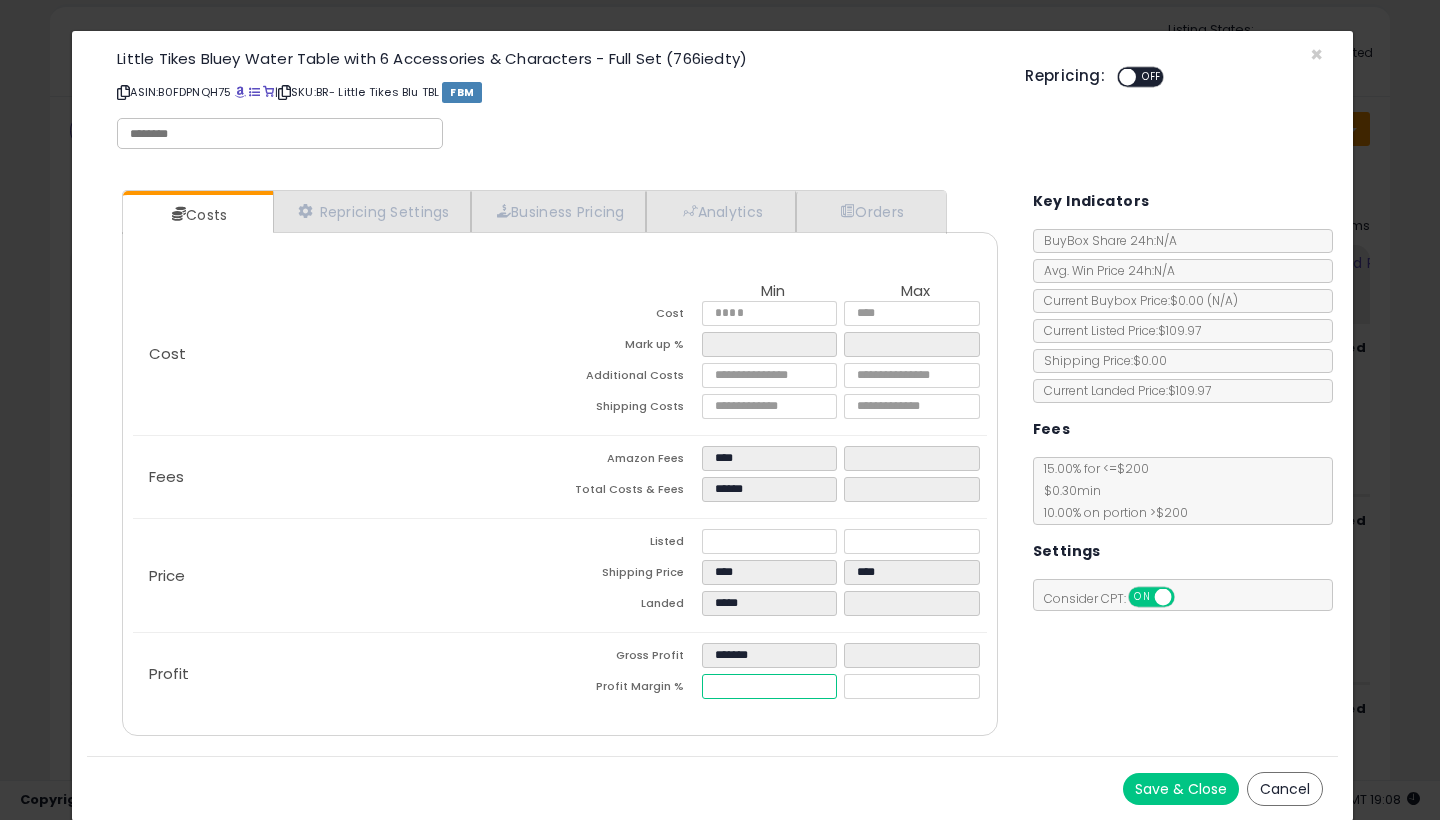 type on "*******" 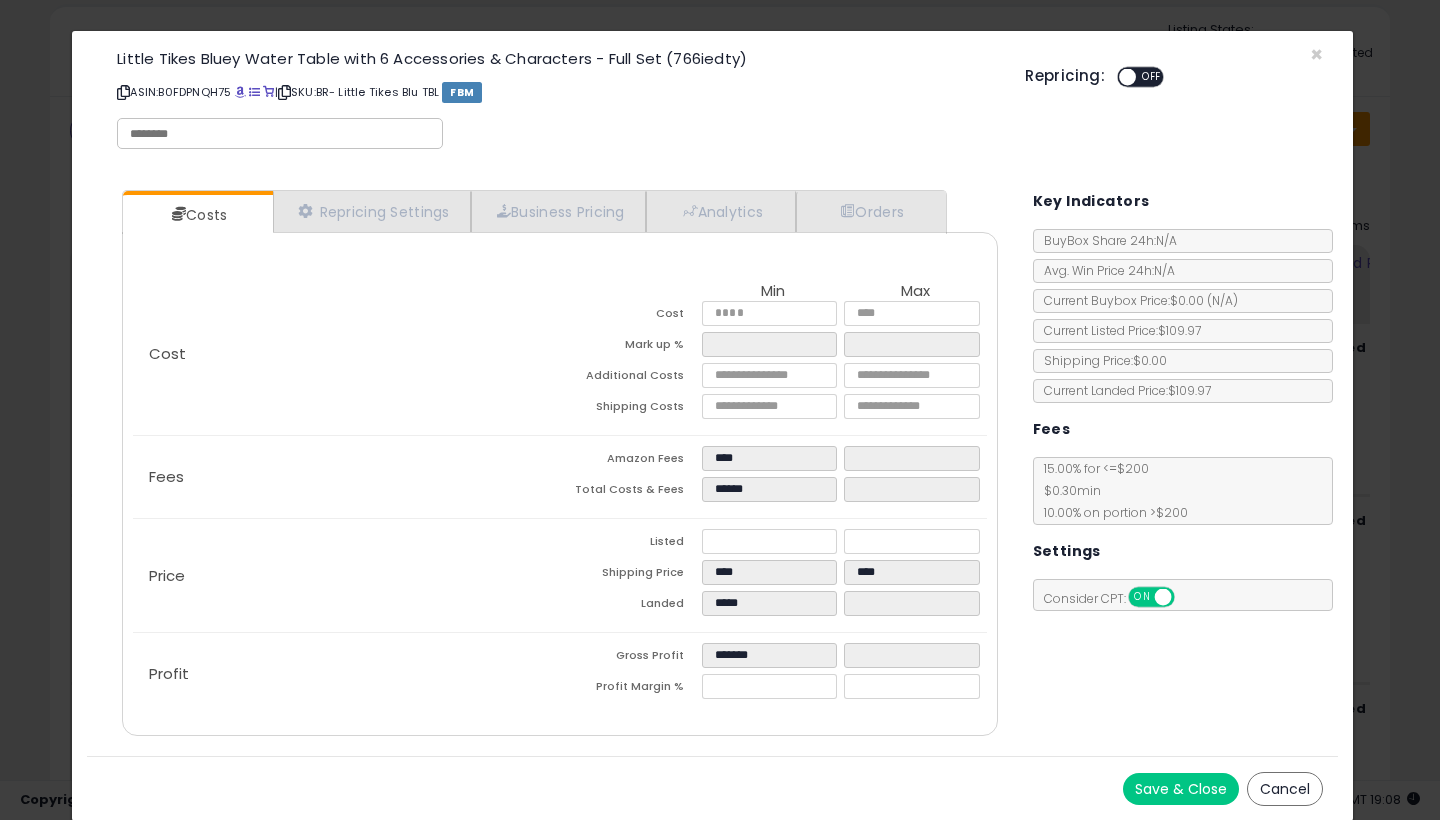 type on "*******" 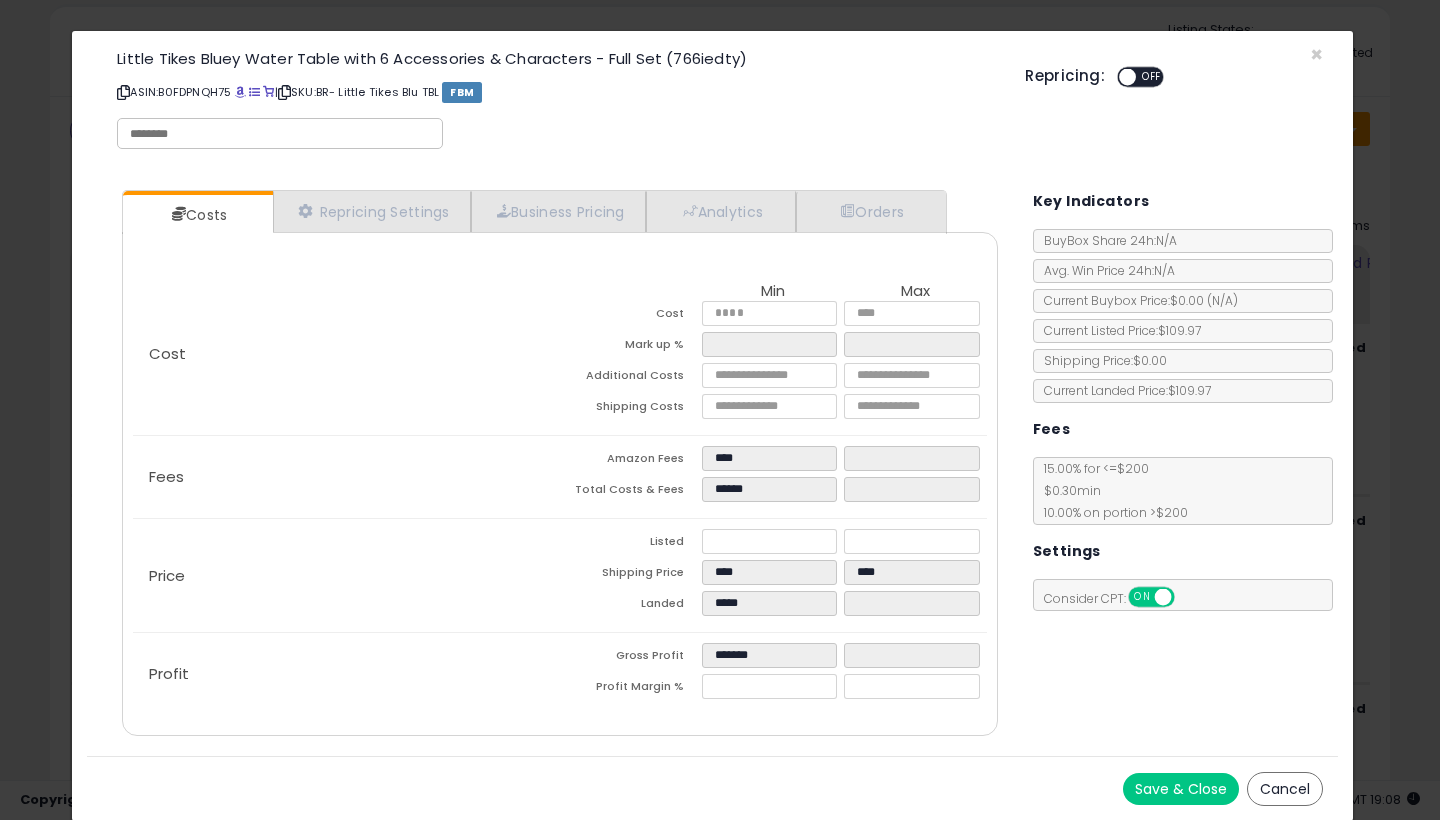 type on "******" 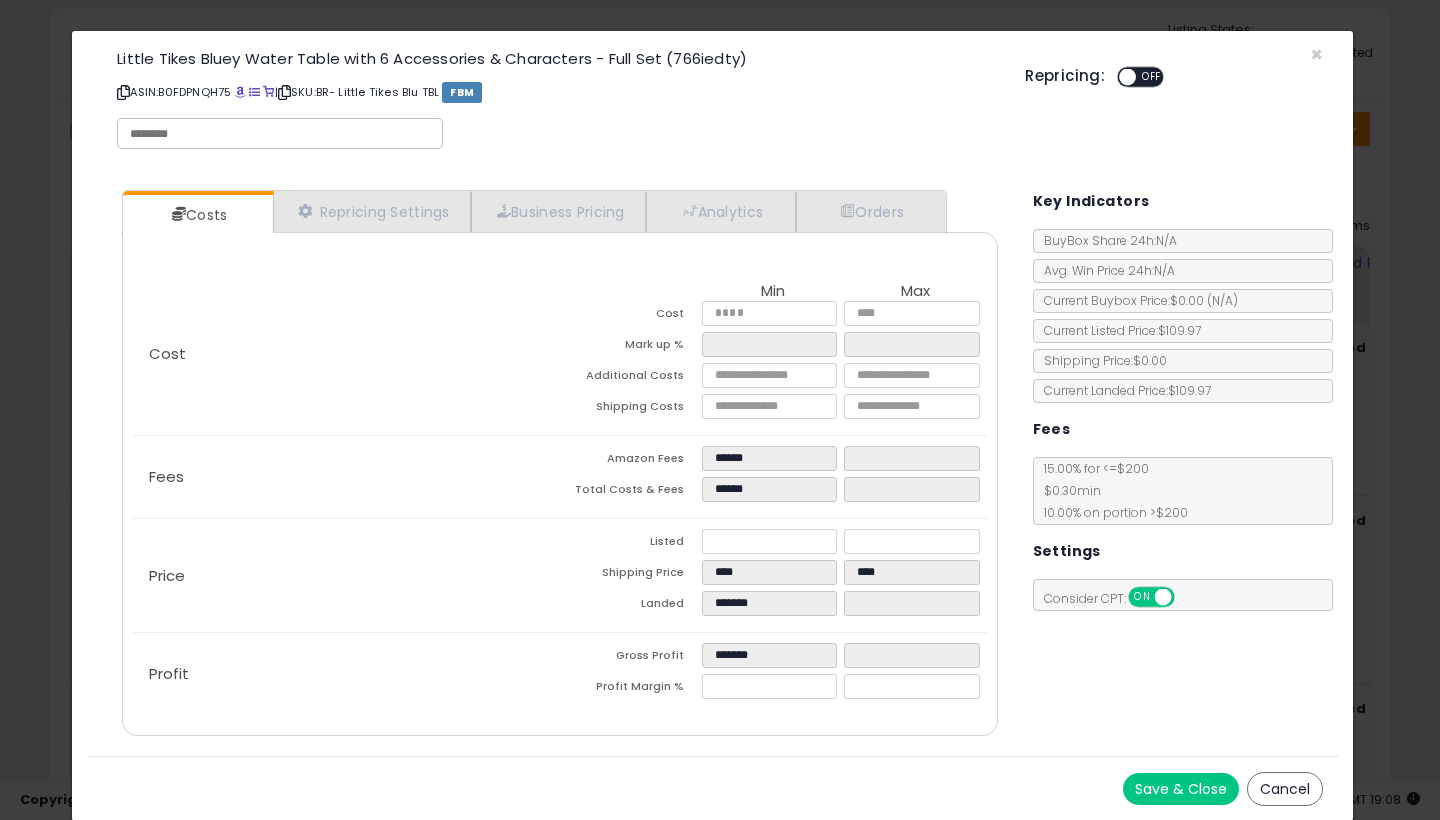 click on "Profit
Gross Profit
Profit Margin %
Additional Costs
****" 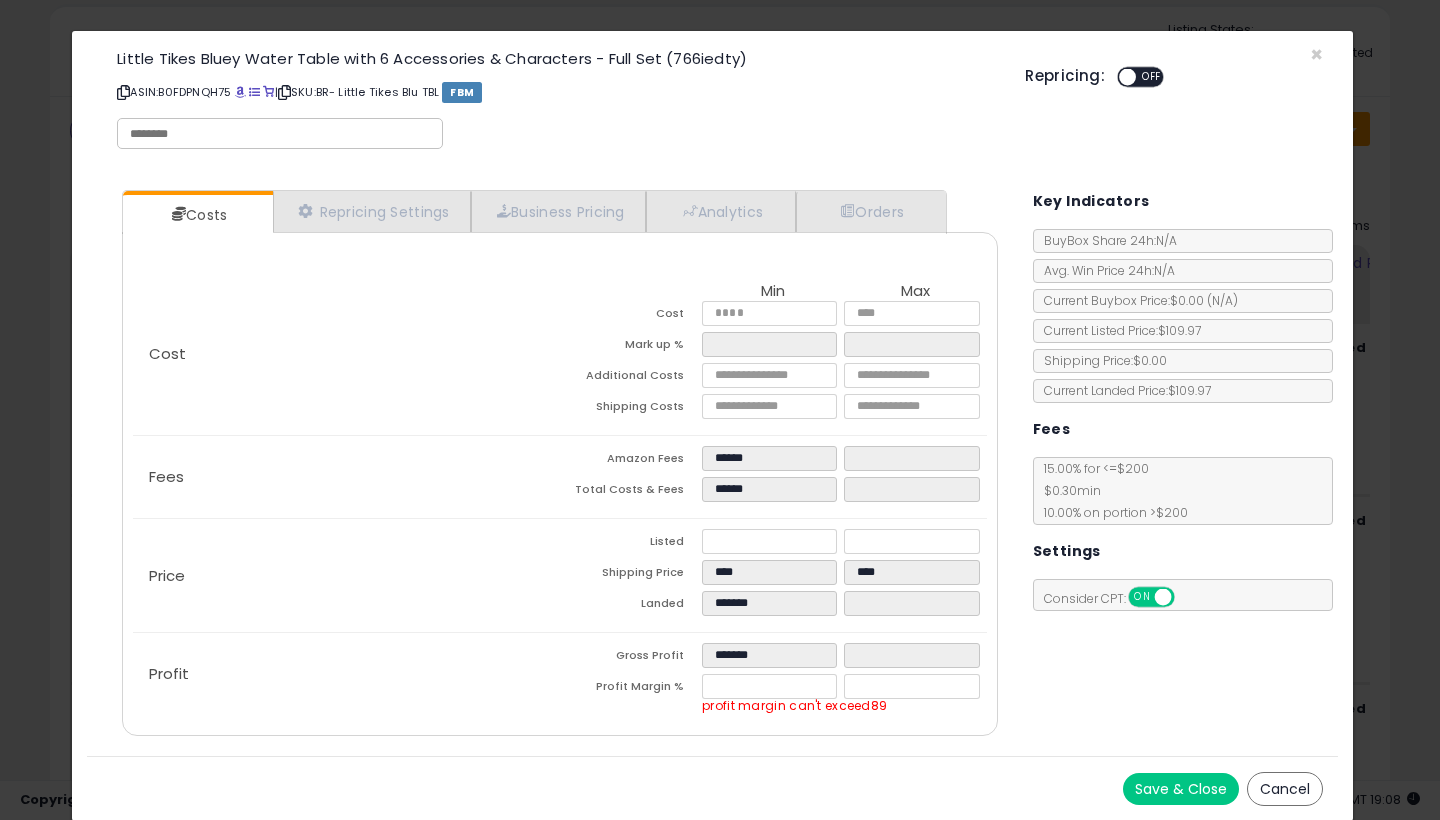 click on "Costs
Repricing Settings
Business Pricing
Analytics
Orders" at bounding box center (559, 465) 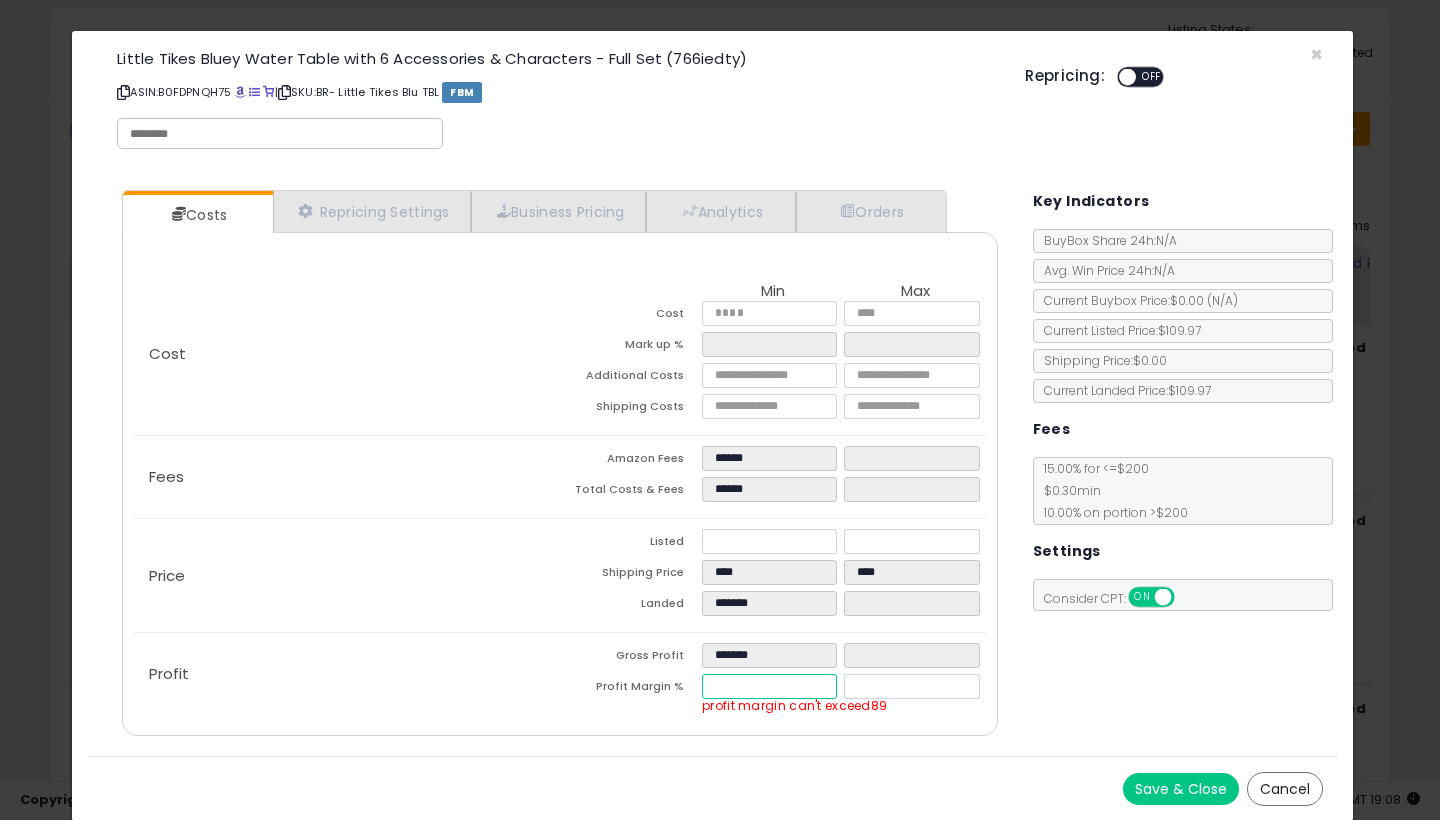 drag, startPoint x: 727, startPoint y: 684, endPoint x: 709, endPoint y: 683, distance: 18.027756 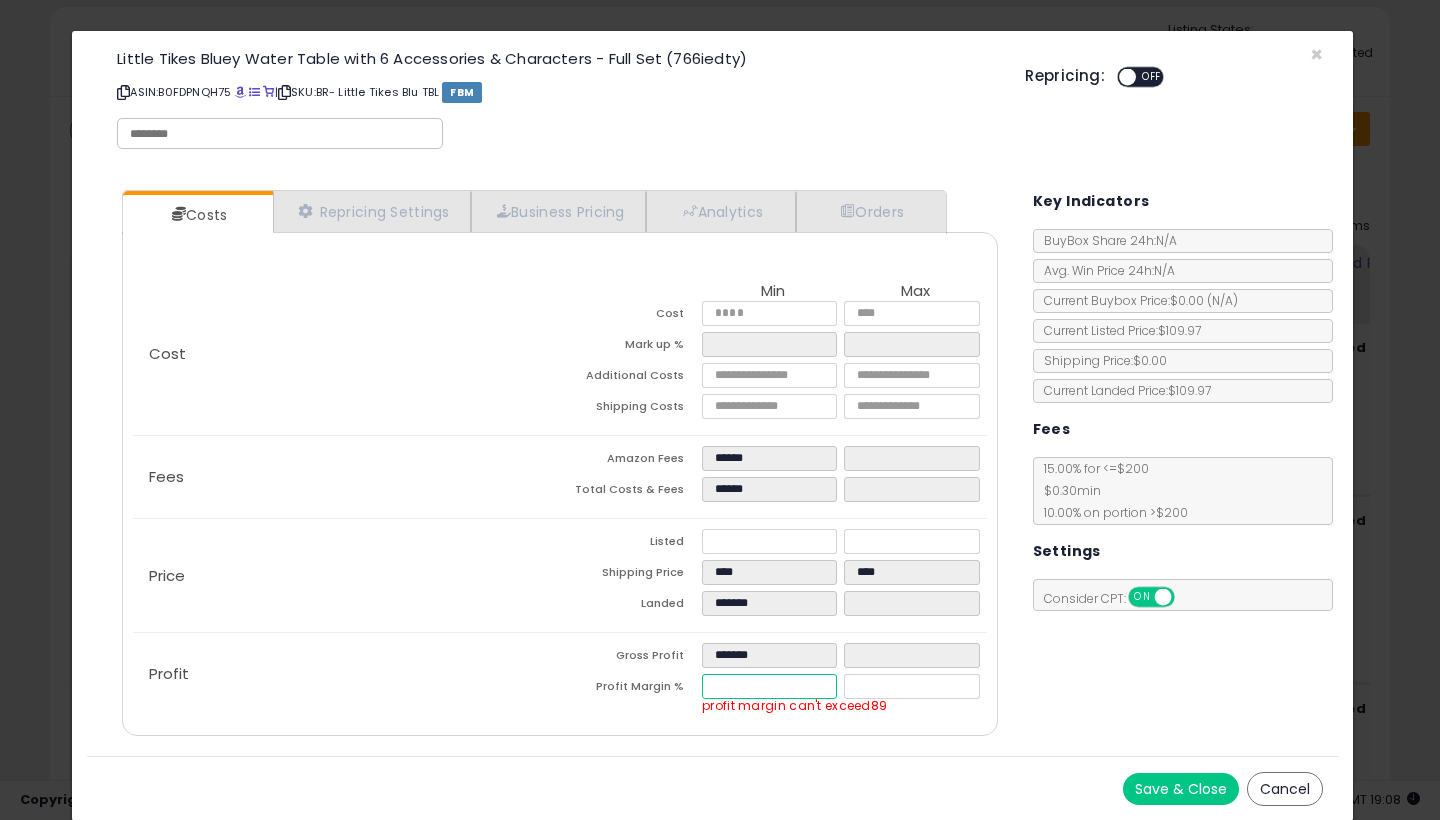 click on "*****" at bounding box center [769, 686] 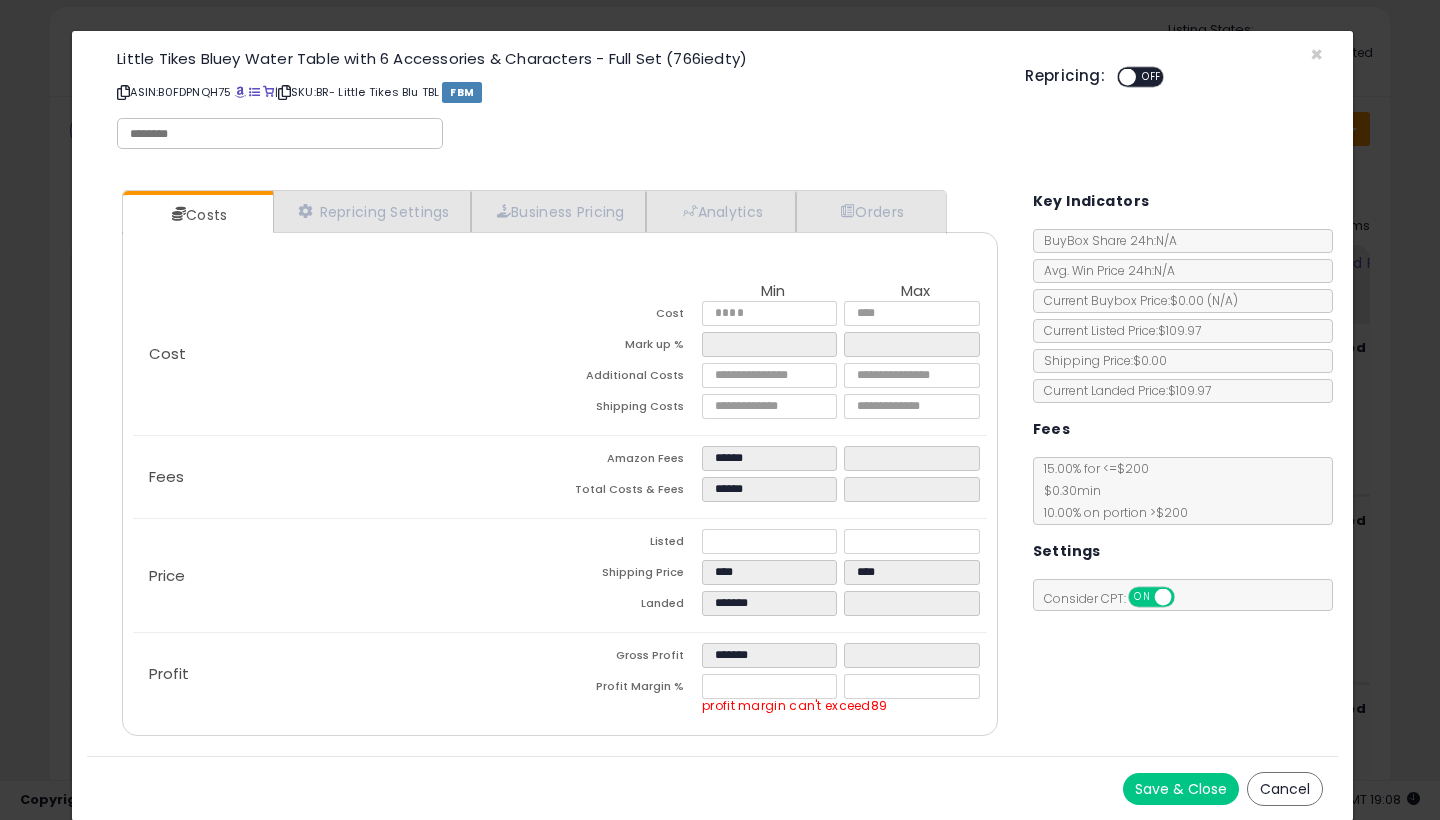 type on "******" 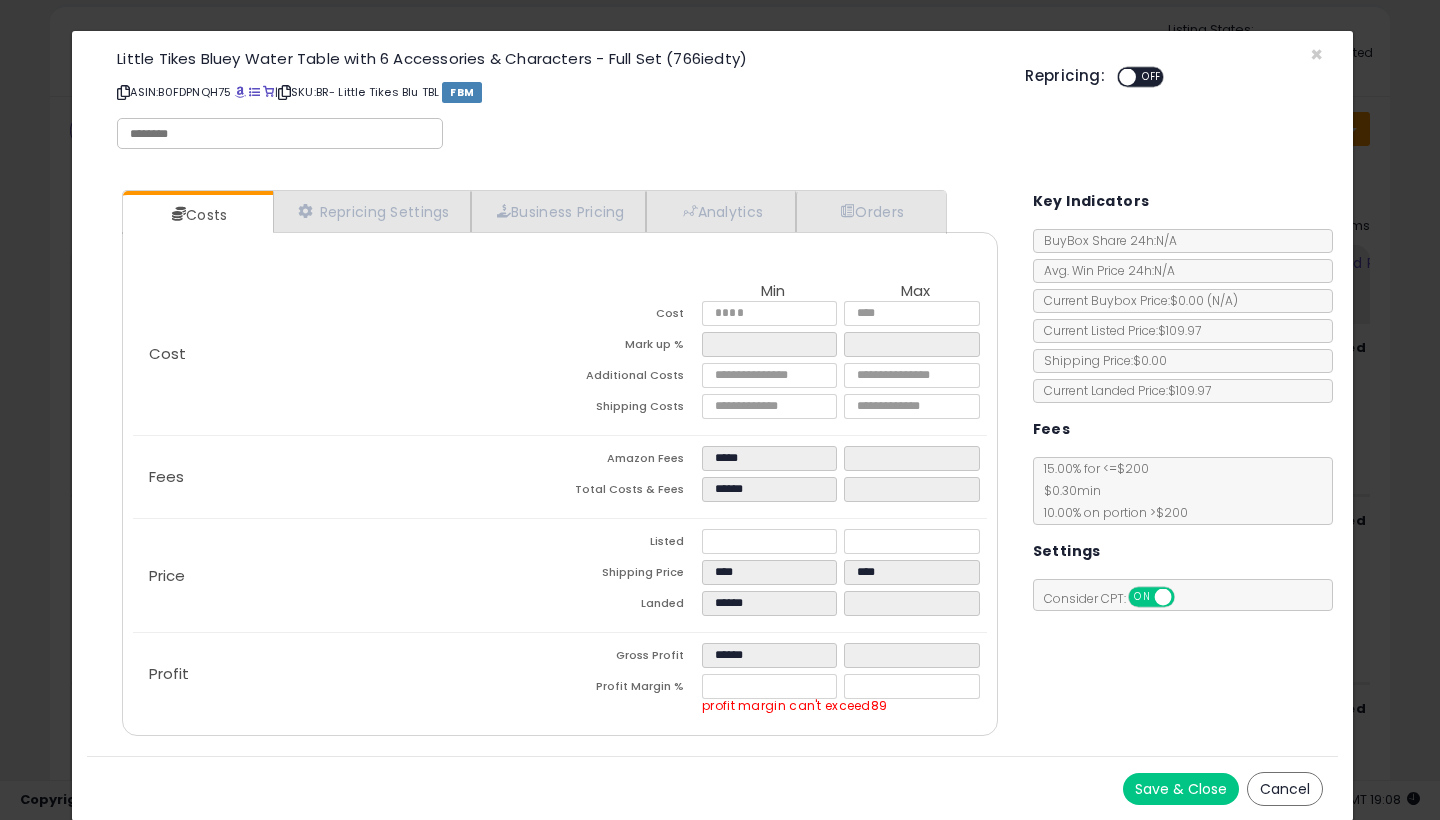 click on "Costs
Repricing Settings
Business Pricing
Analytics
Orders" at bounding box center [559, 465] 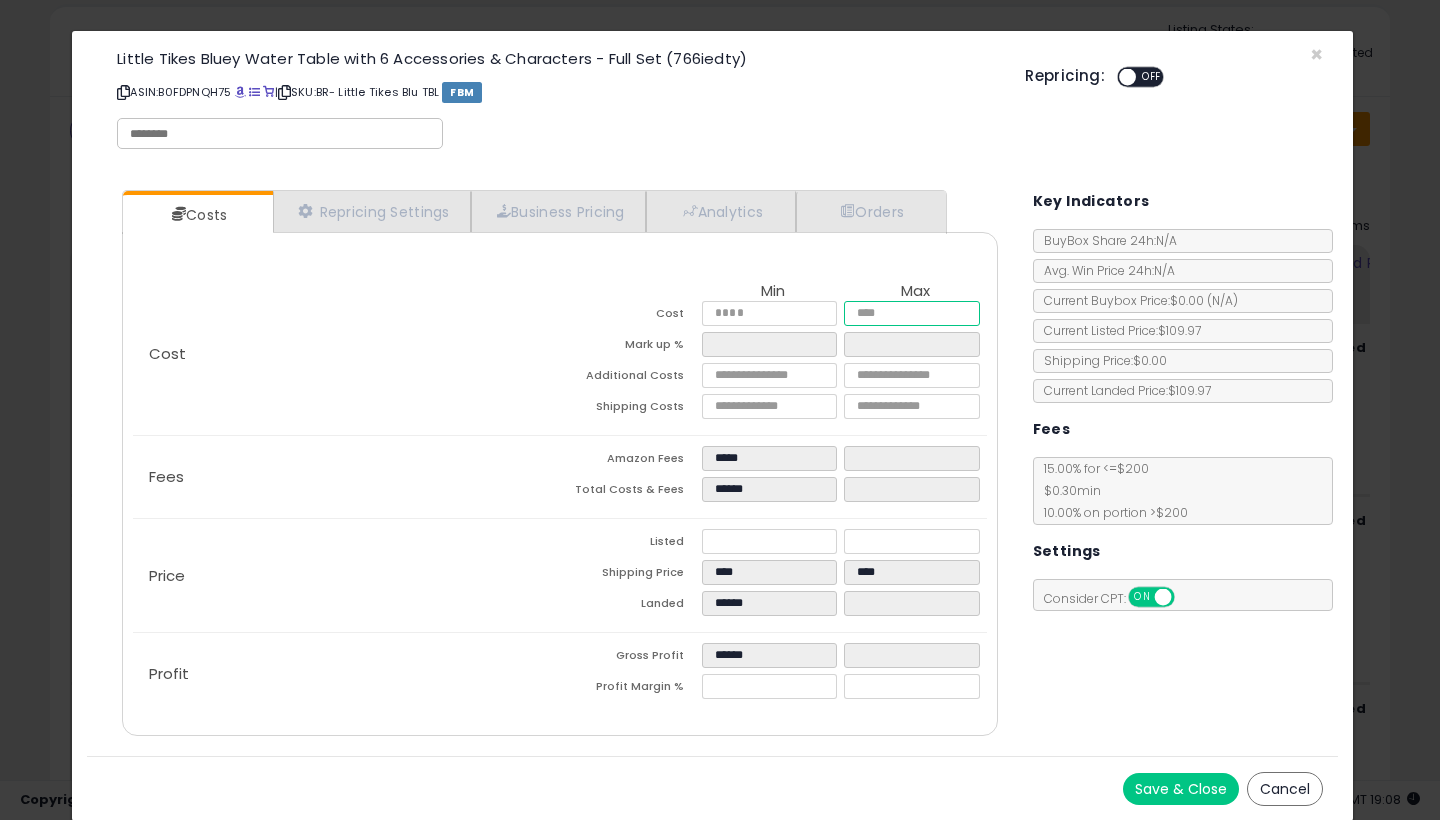 click on "*****" at bounding box center (911, 313) 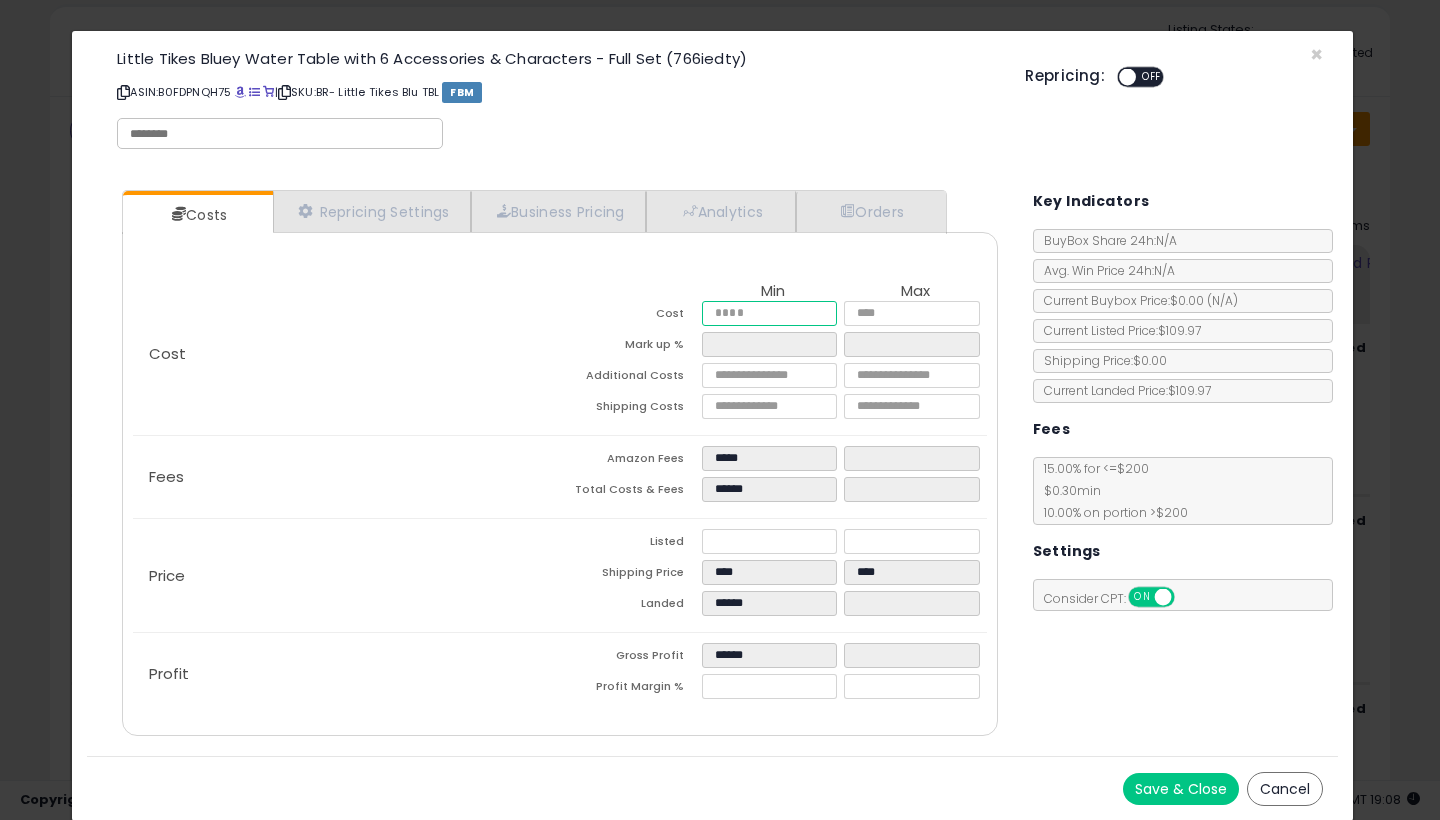 type on "******" 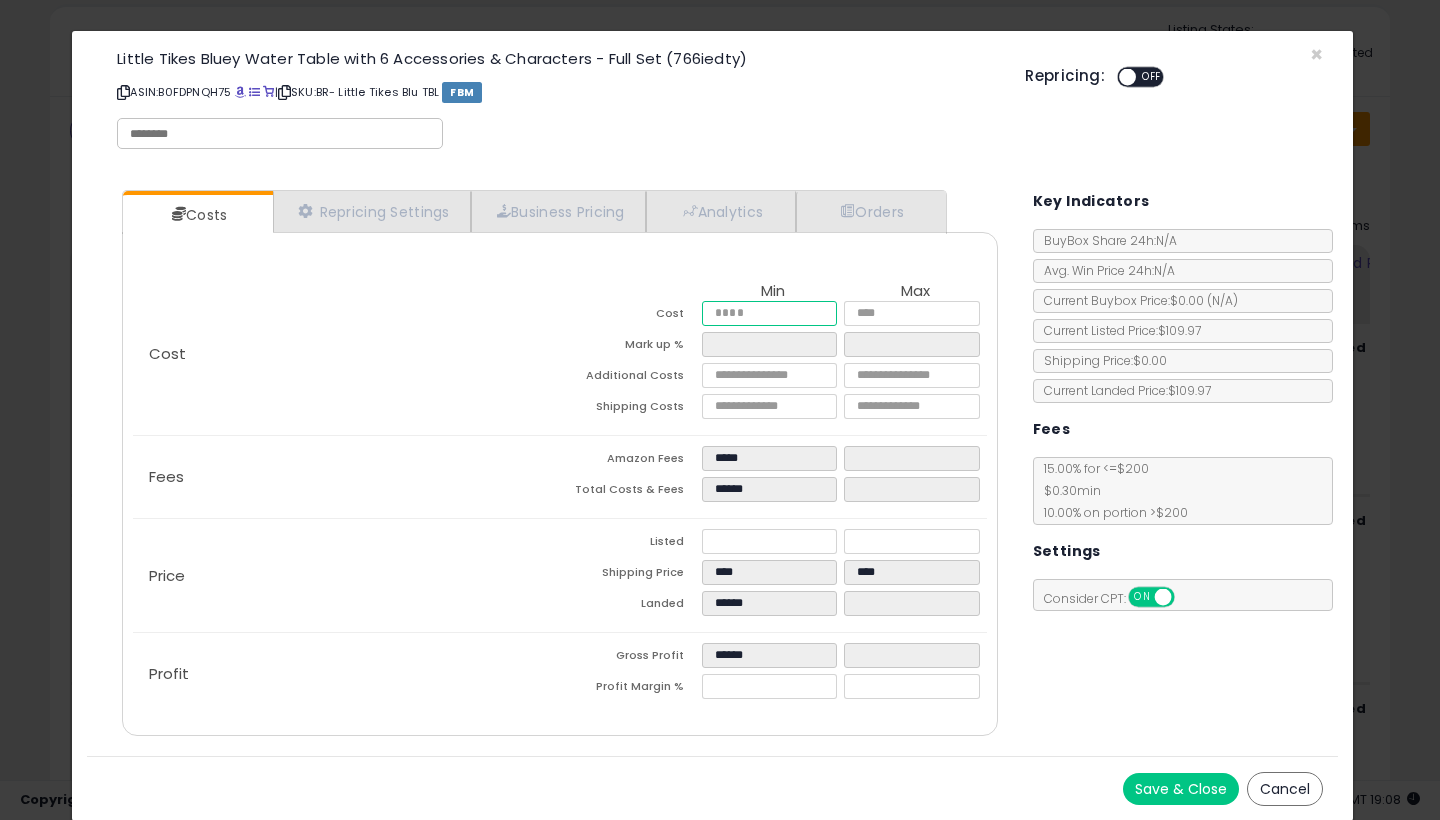 type on "******" 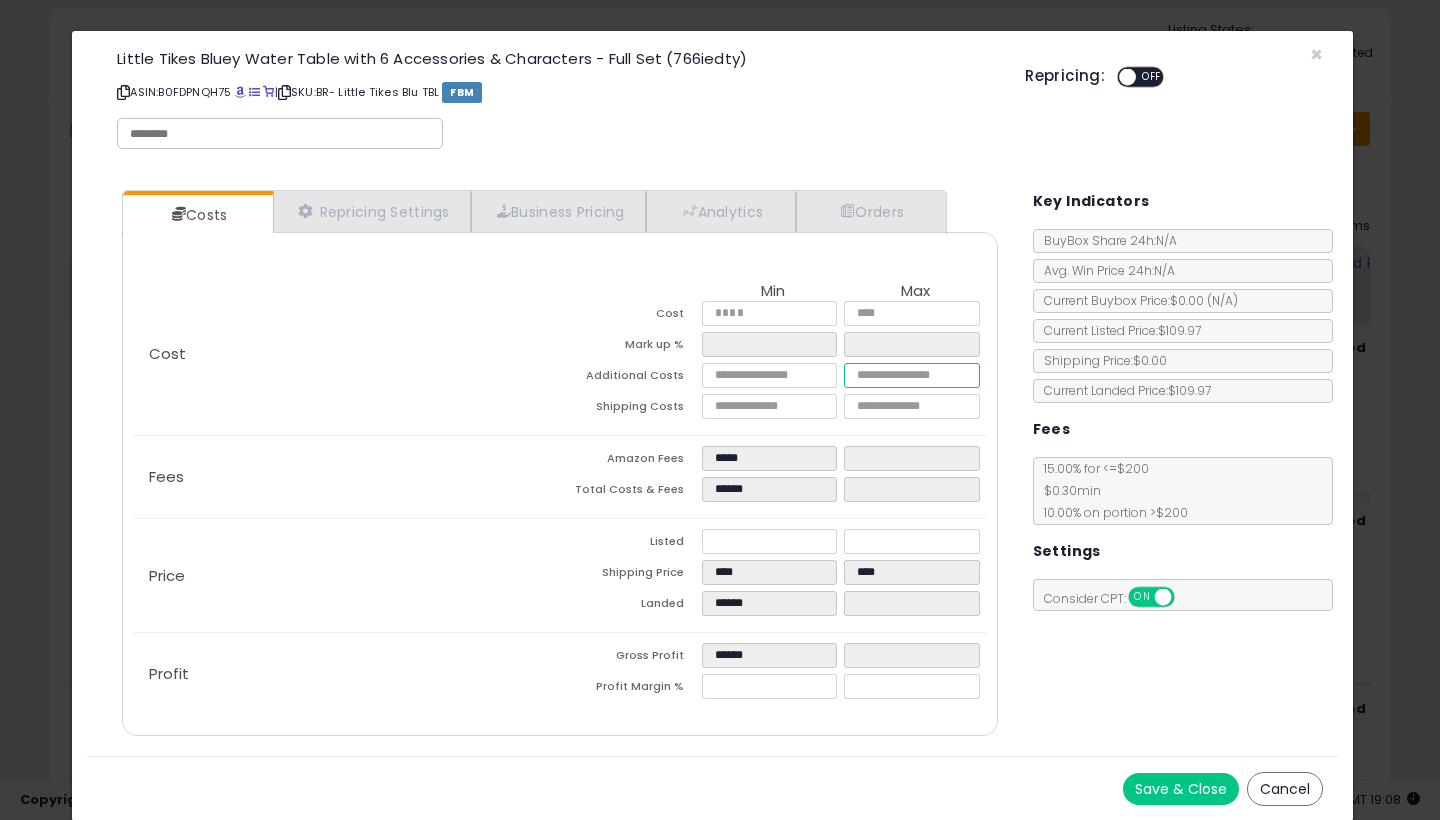 type on "******" 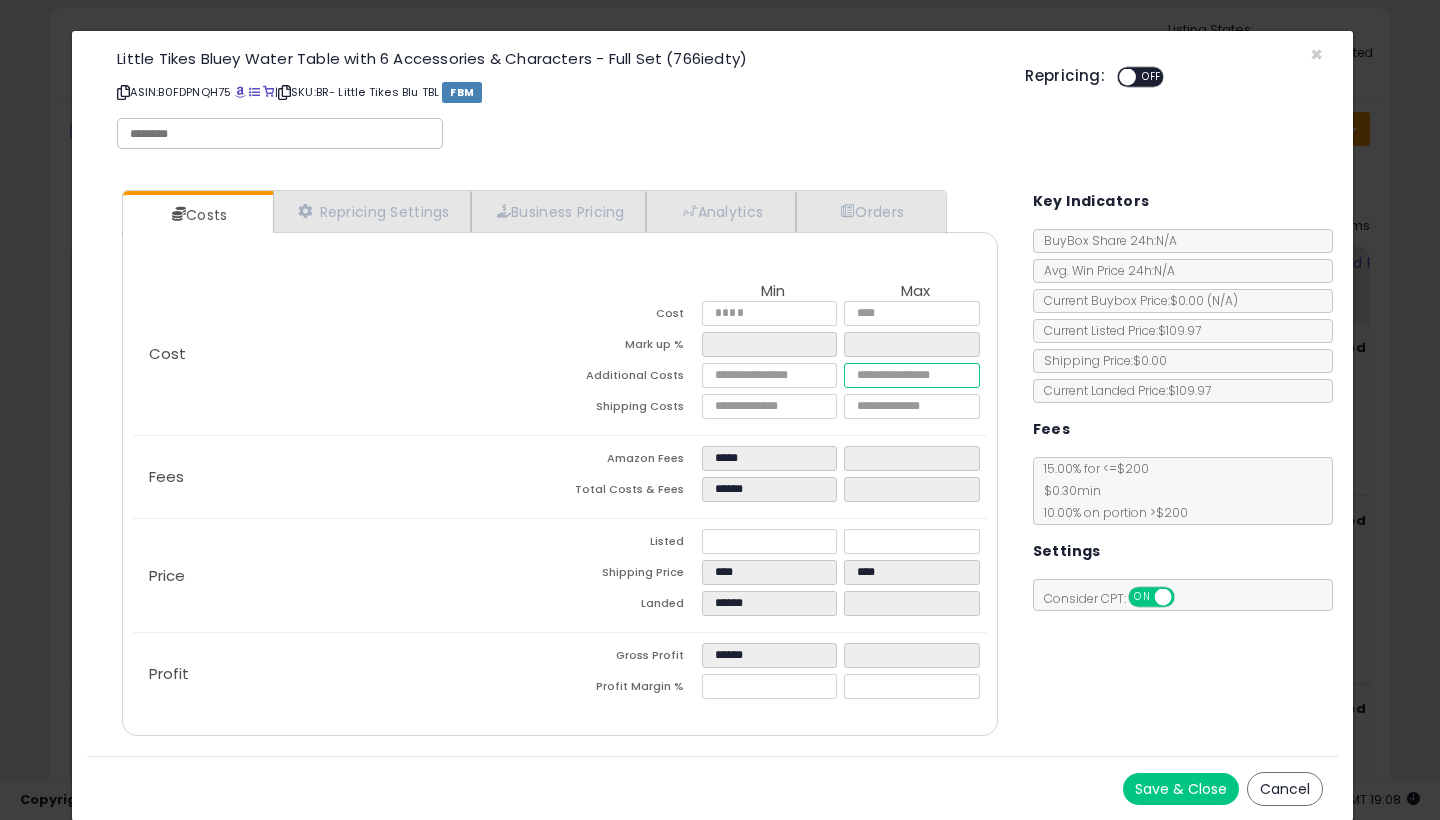 type on "******" 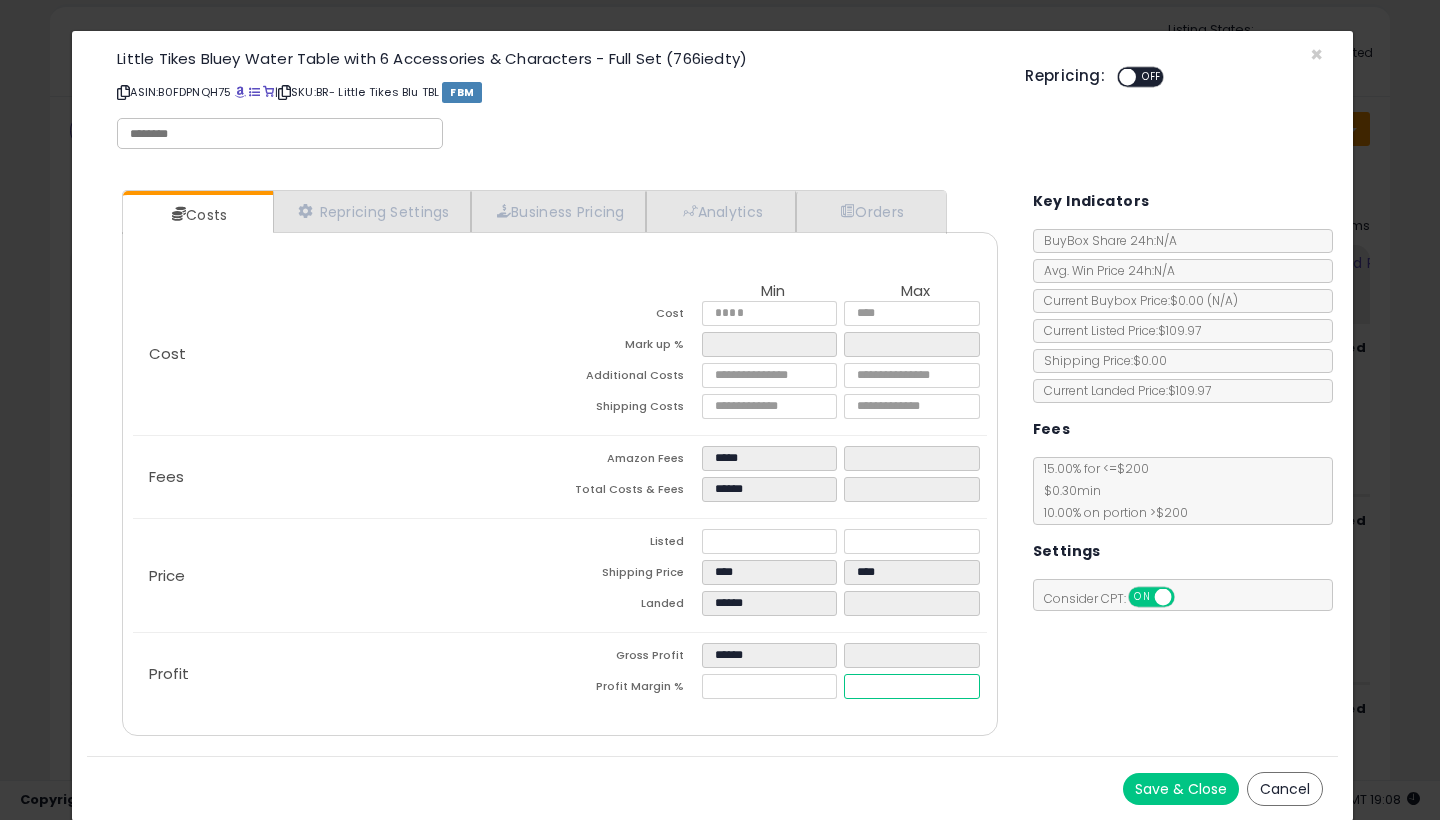 click at bounding box center (911, 686) 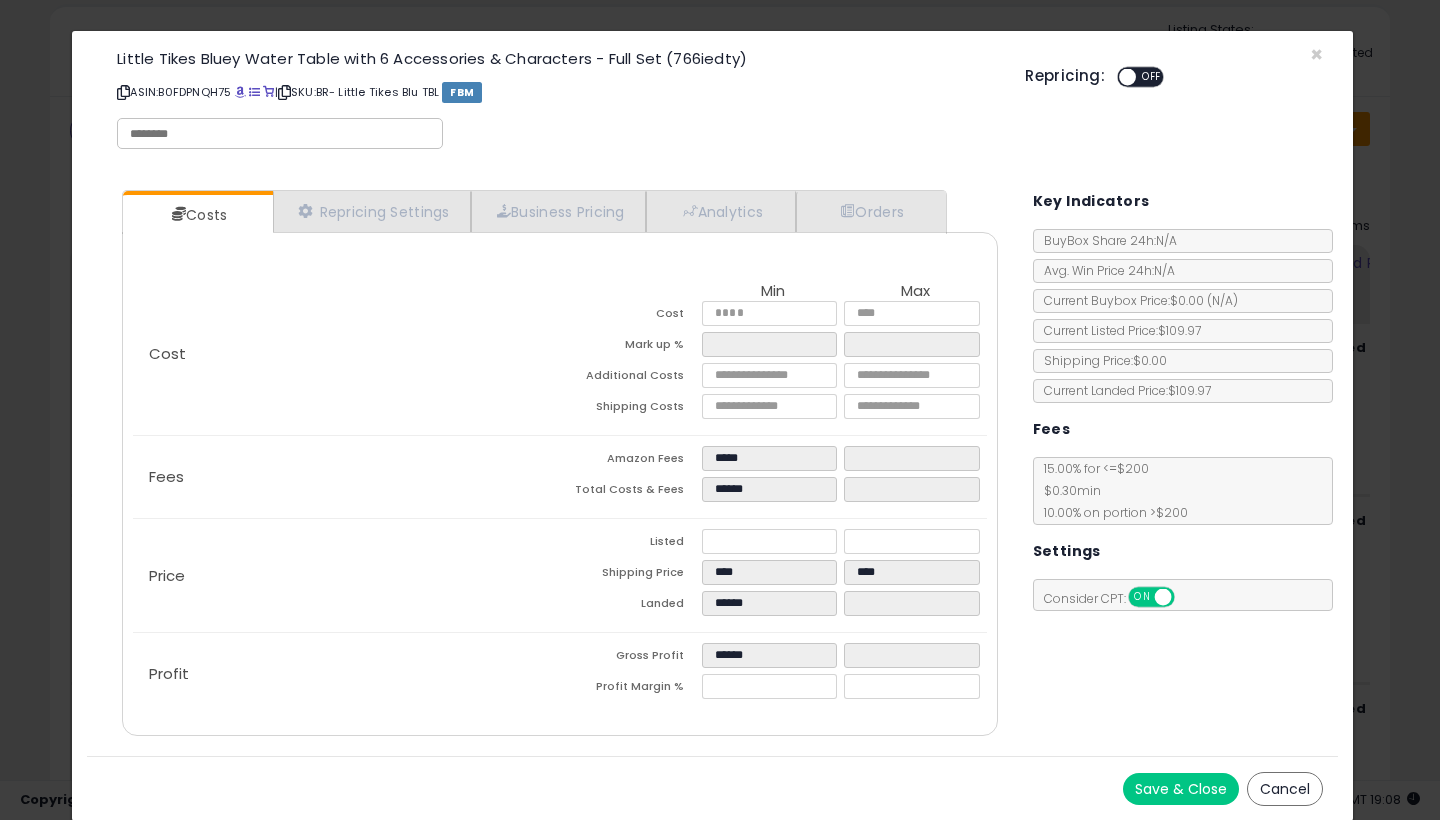 type on "******" 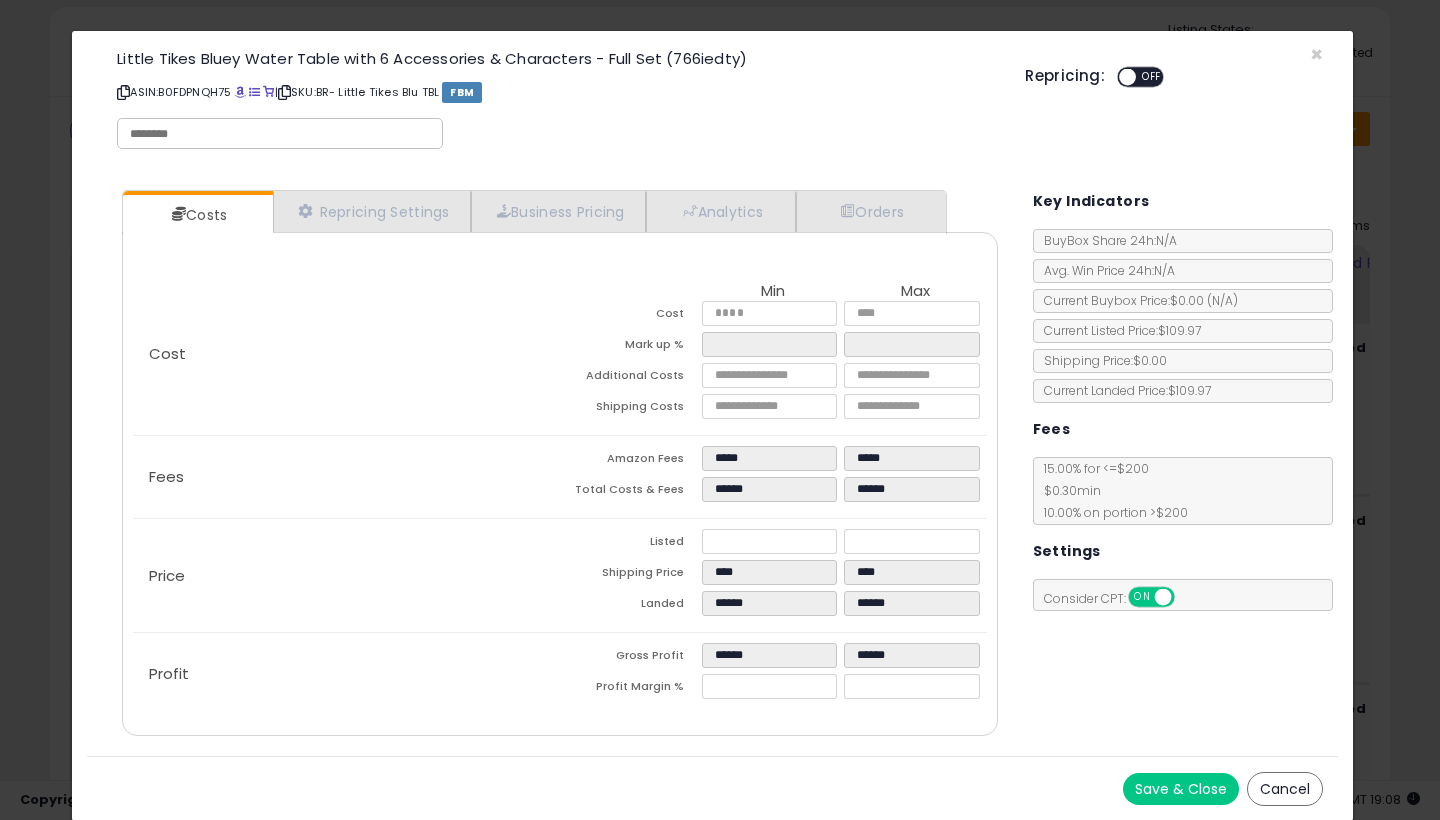 click on "Costs
Repricing Settings
Business Pricing
Analytics
Orders" at bounding box center (559, 465) 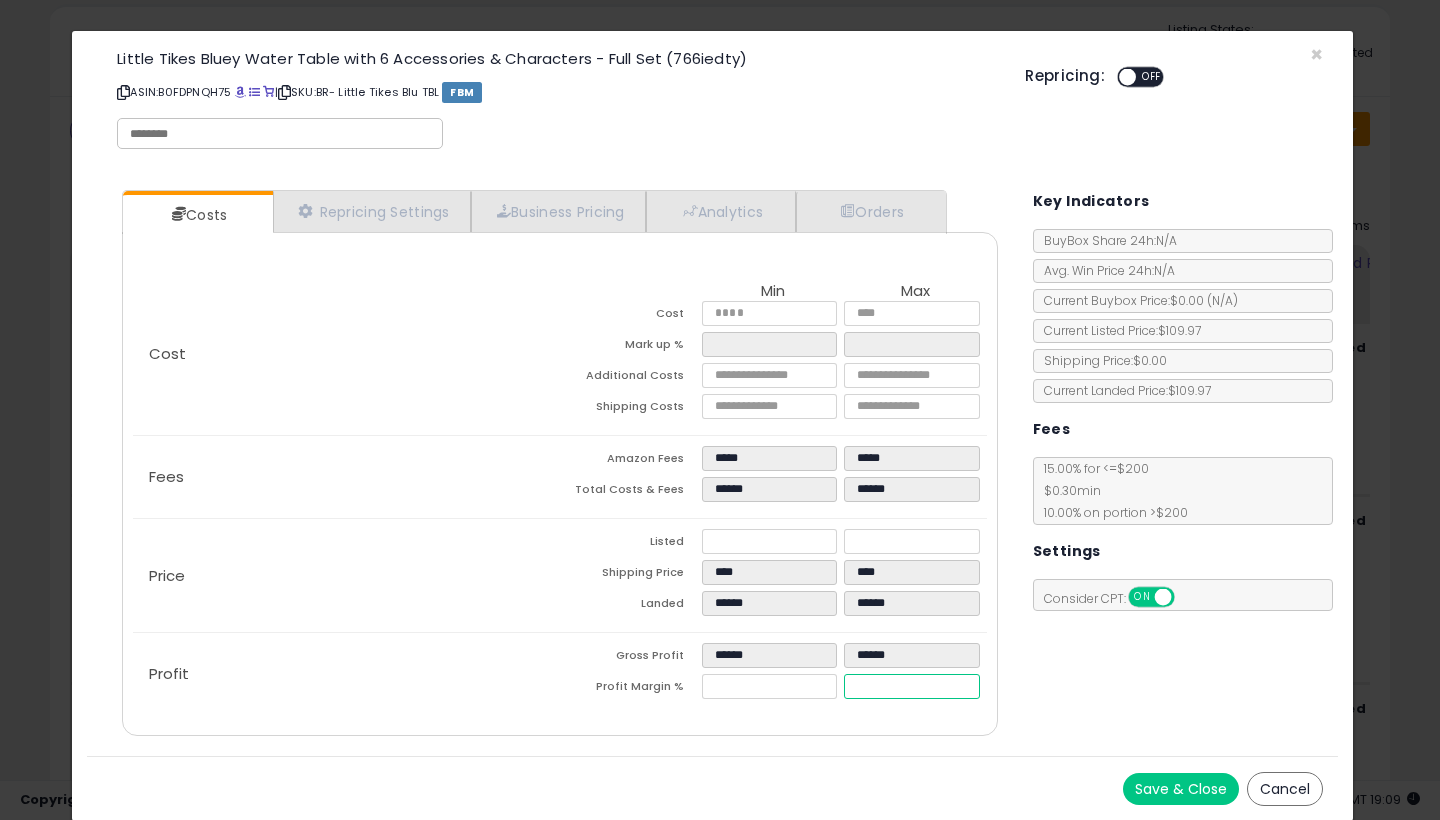 drag, startPoint x: 877, startPoint y: 691, endPoint x: 819, endPoint y: 675, distance: 60.166435 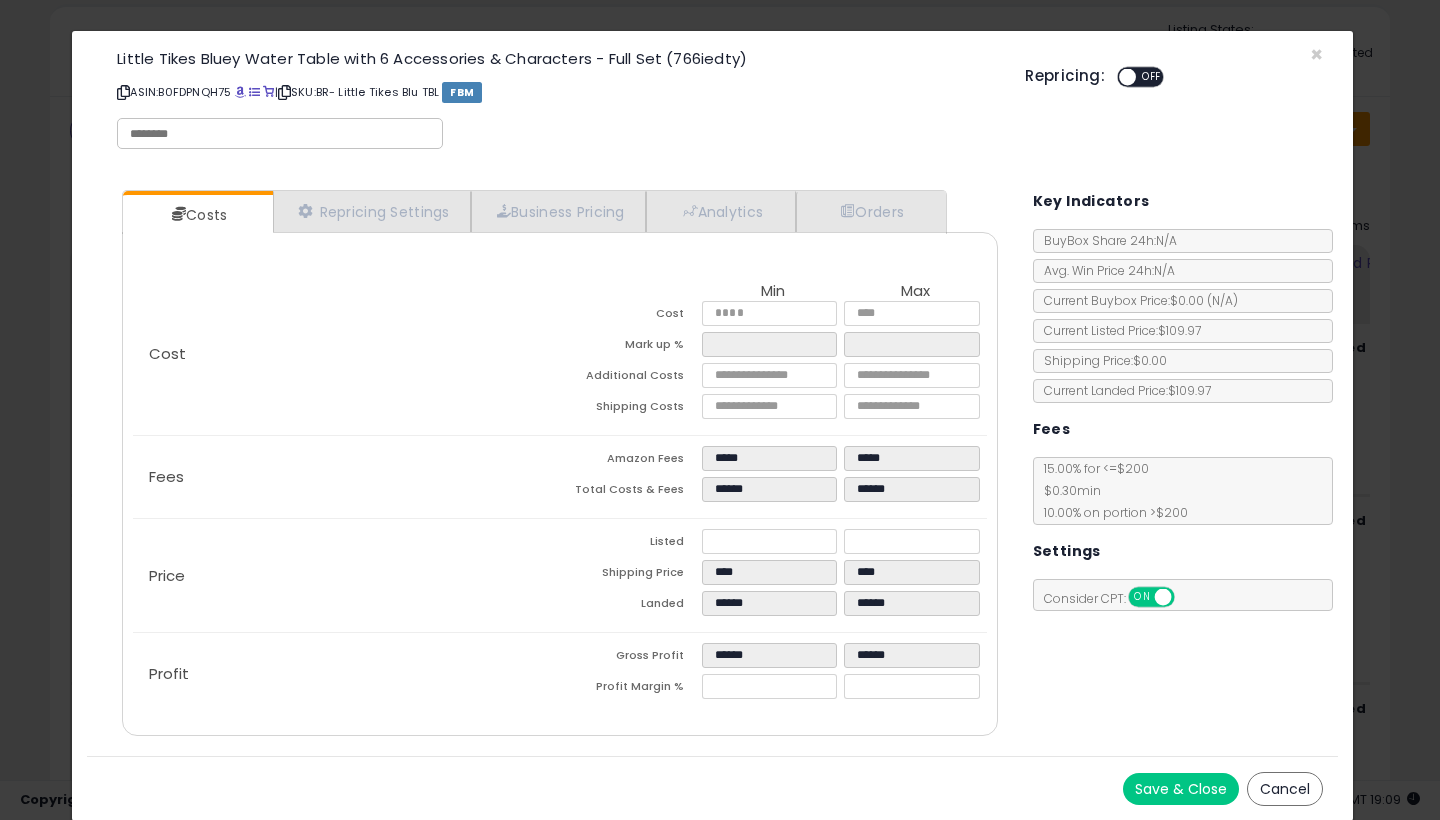 type on "*******" 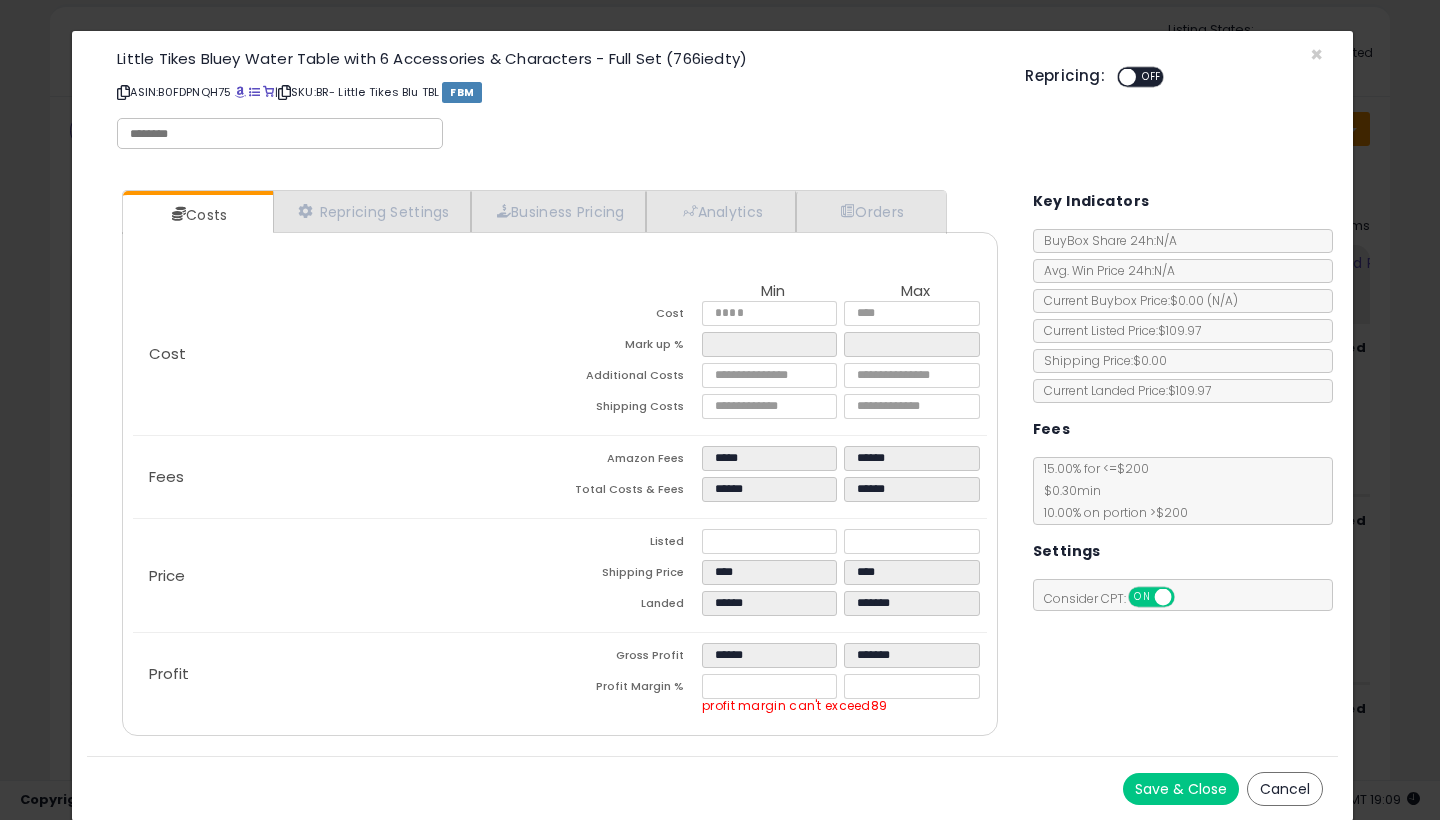 click on "Cost
Min
Max
Cost
Mark up %
Additional Costs
****" at bounding box center [559, 484] 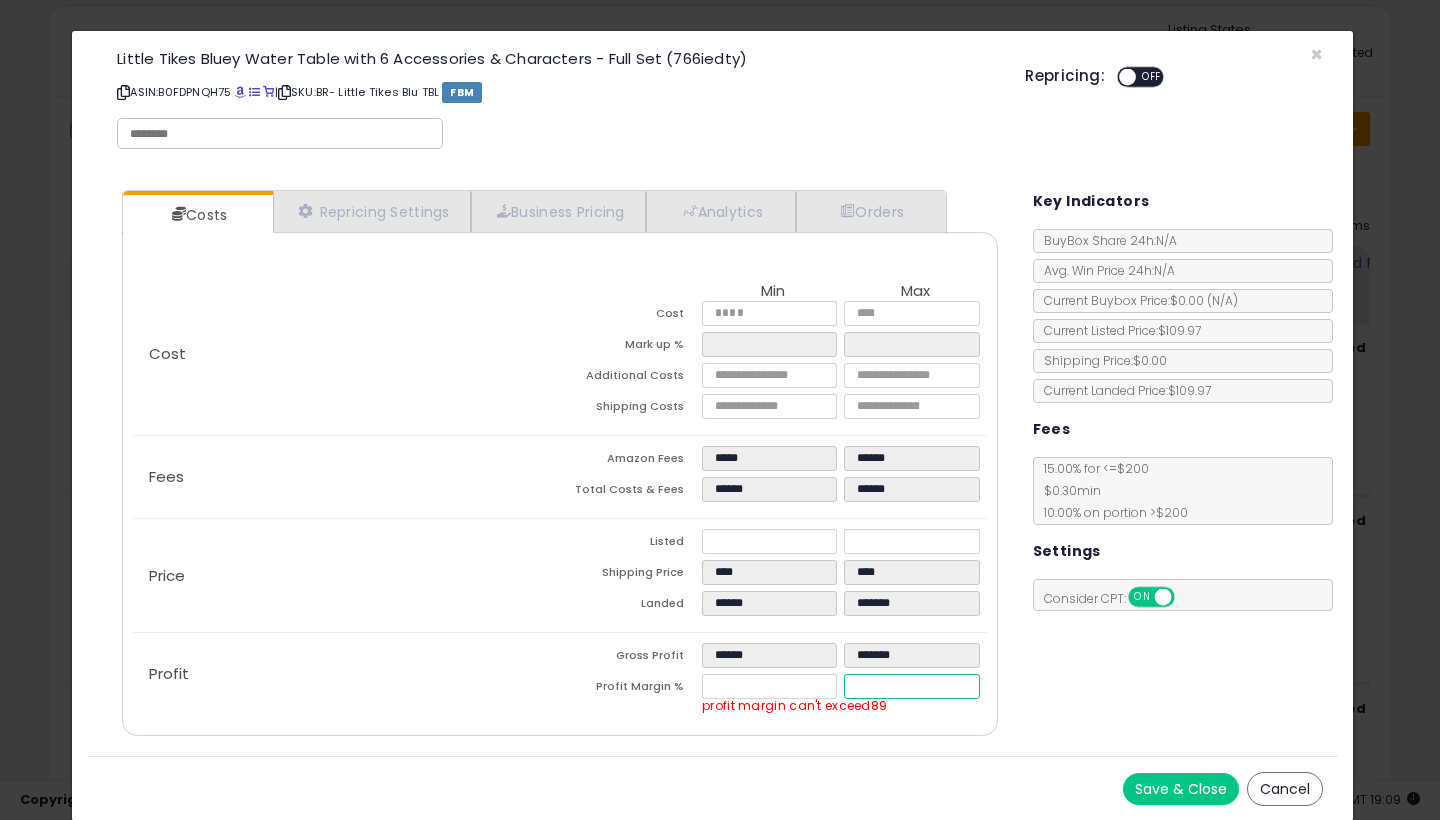 click on "*****" at bounding box center (911, 686) 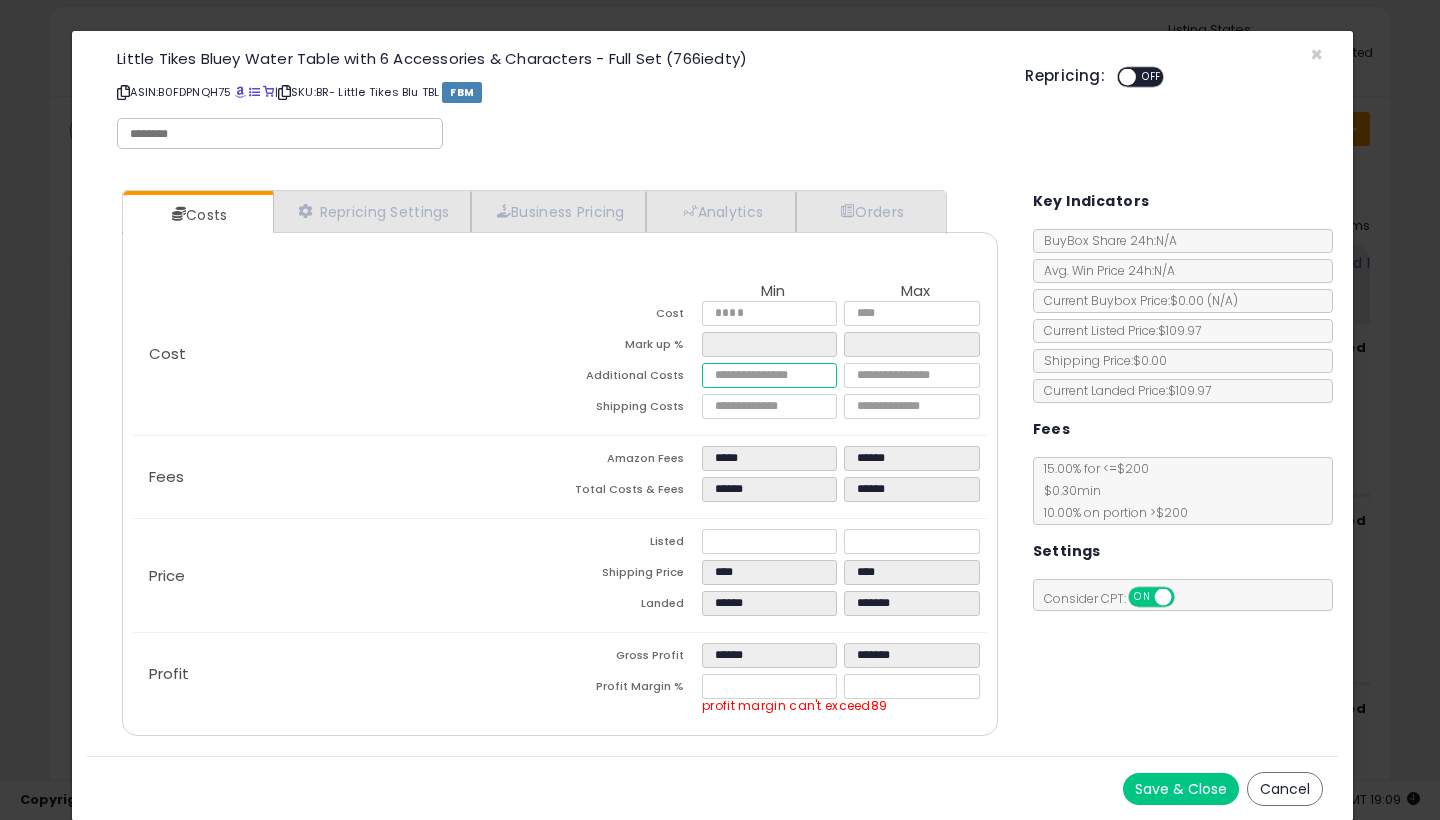 drag, startPoint x: 770, startPoint y: 378, endPoint x: 692, endPoint y: 374, distance: 78.10249 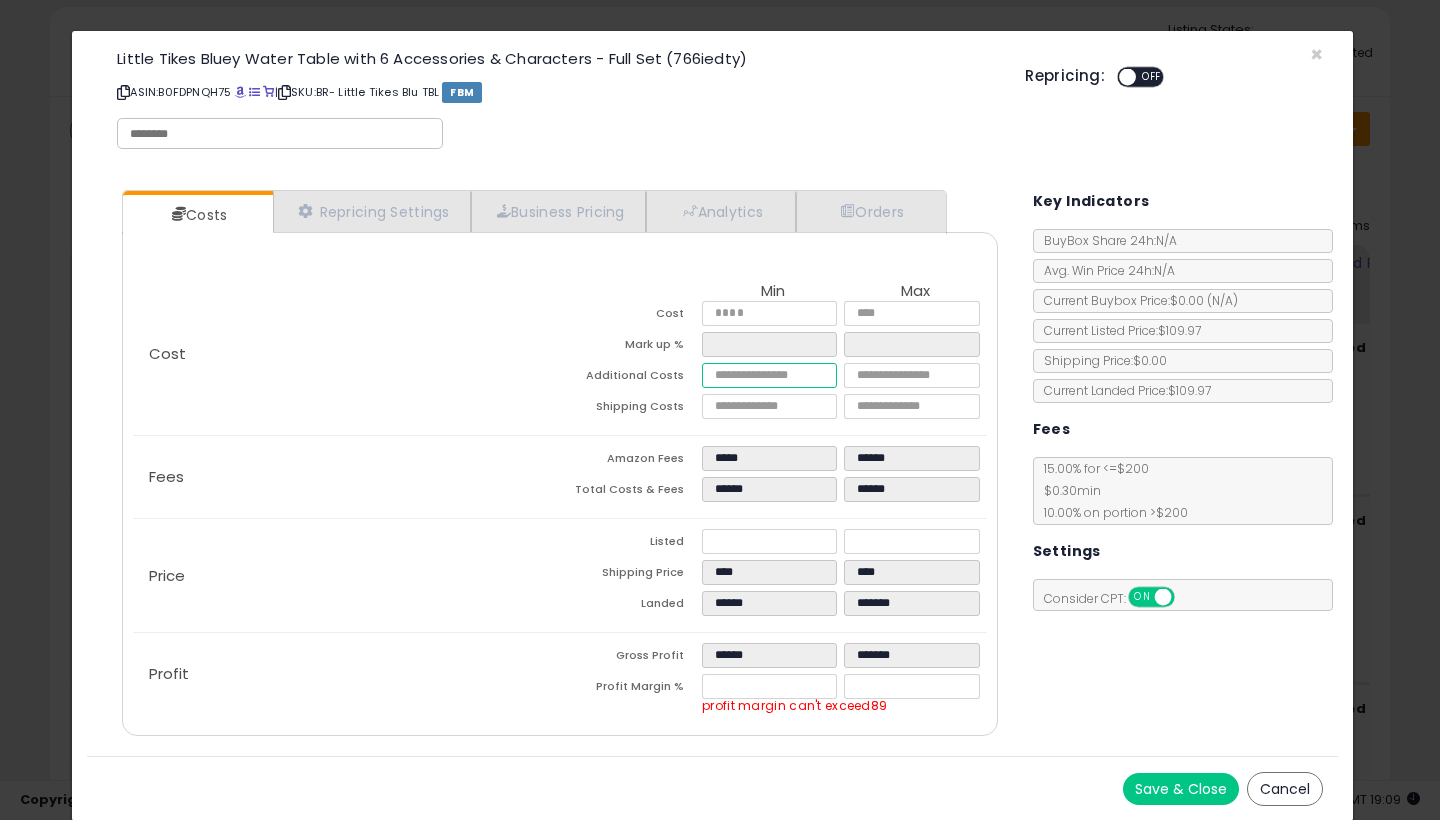click on "Additional Costs
******
******" 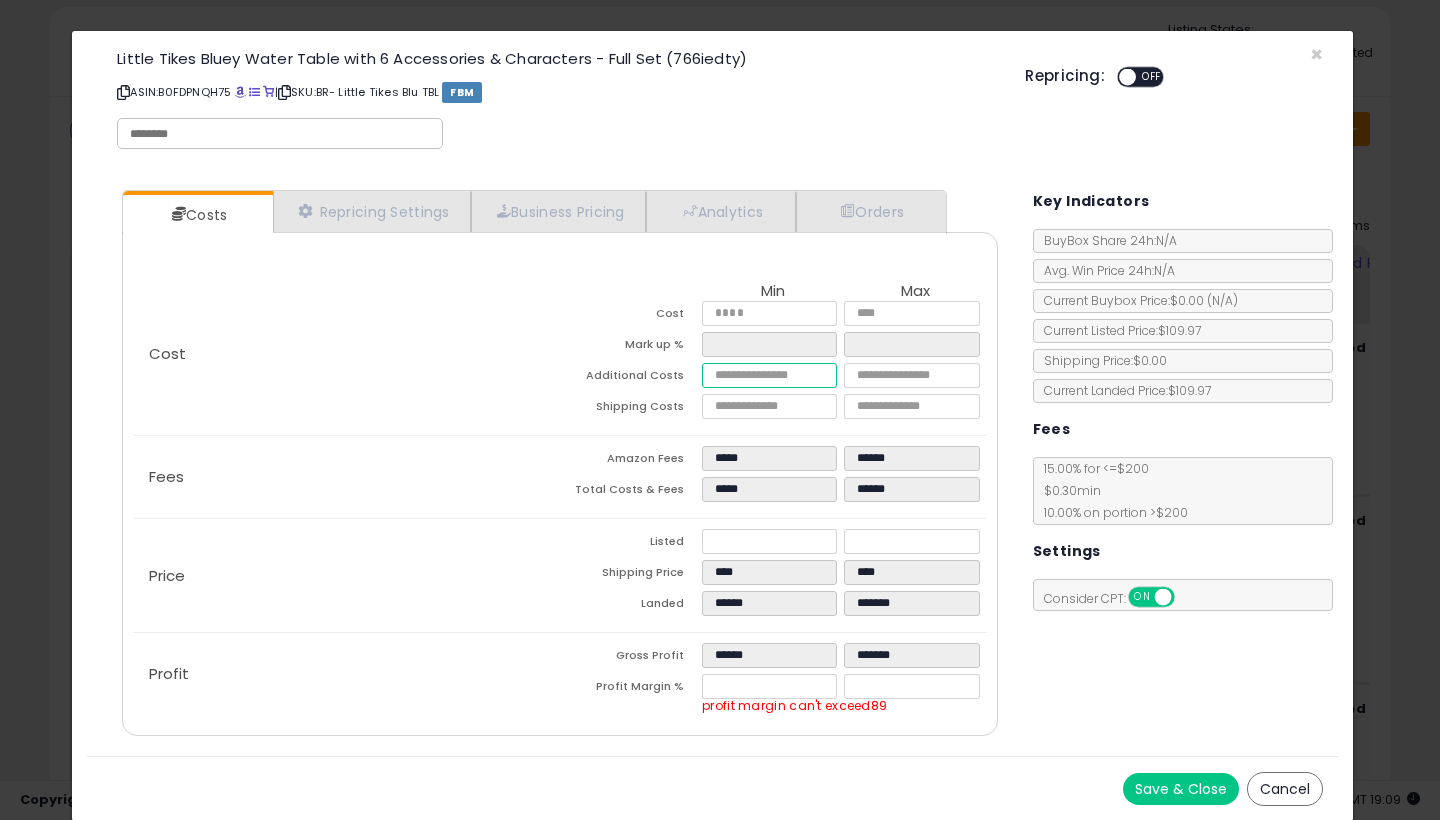 type on "*" 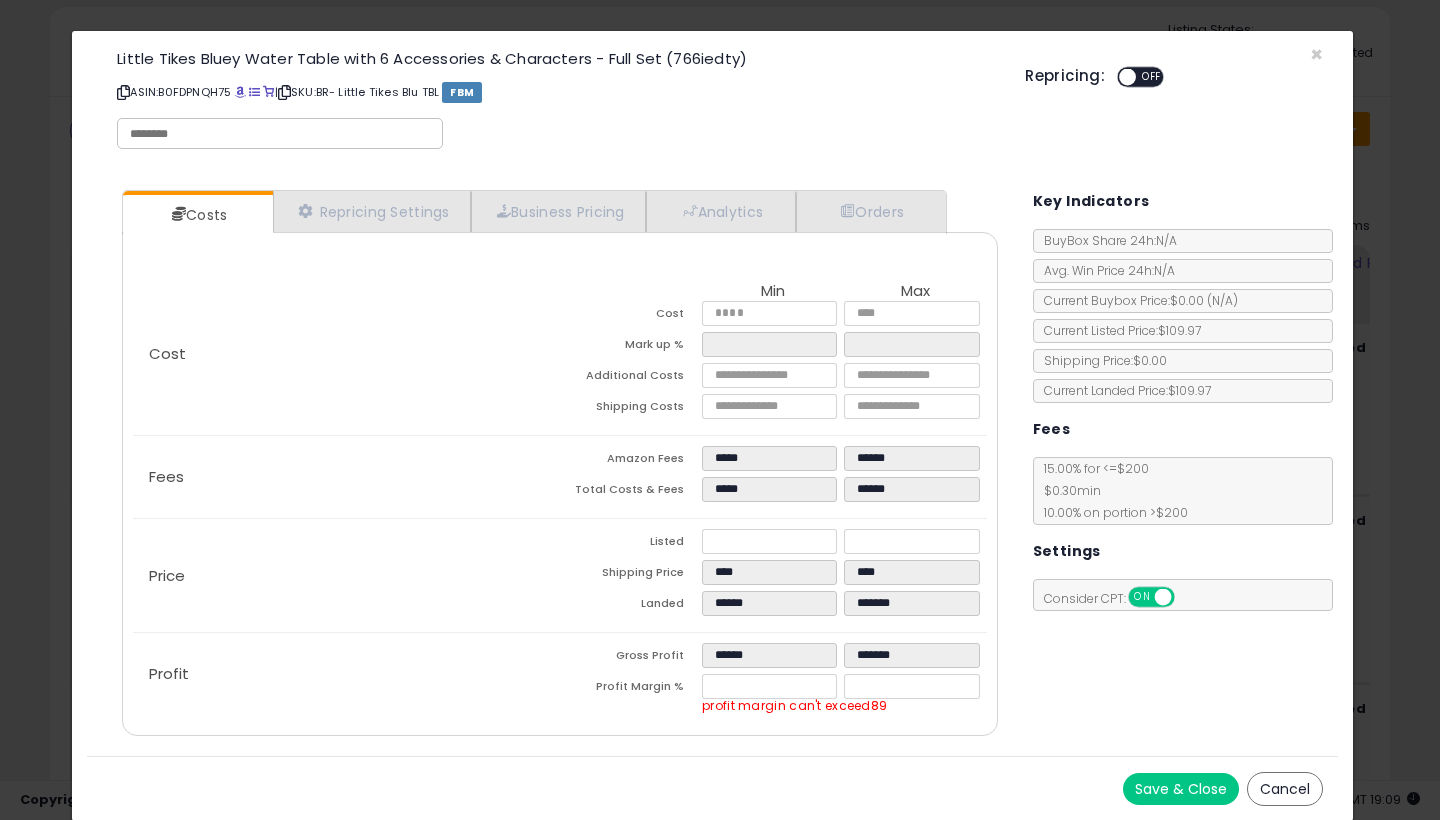 type on "******" 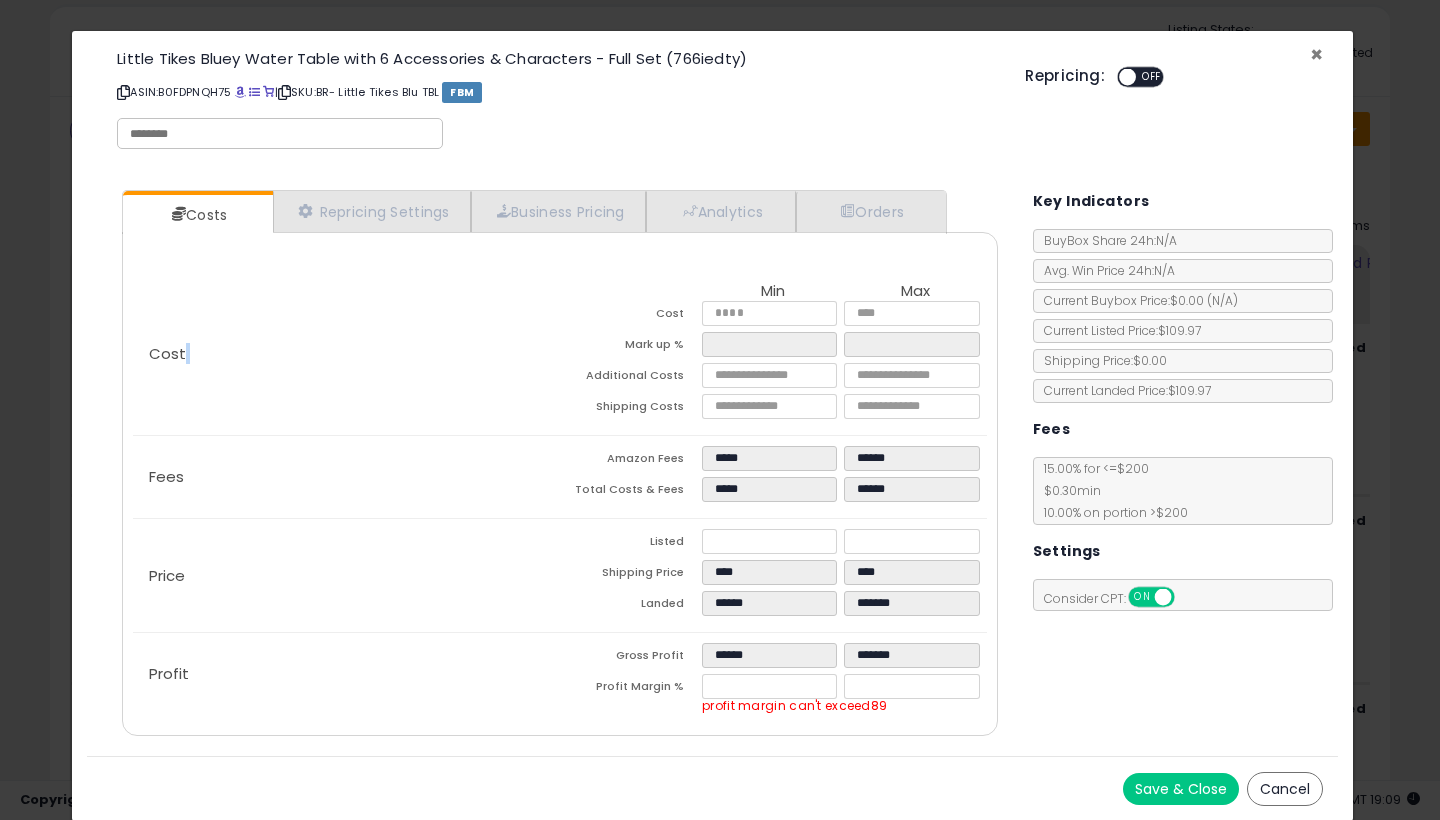 click on "×" at bounding box center (1316, 54) 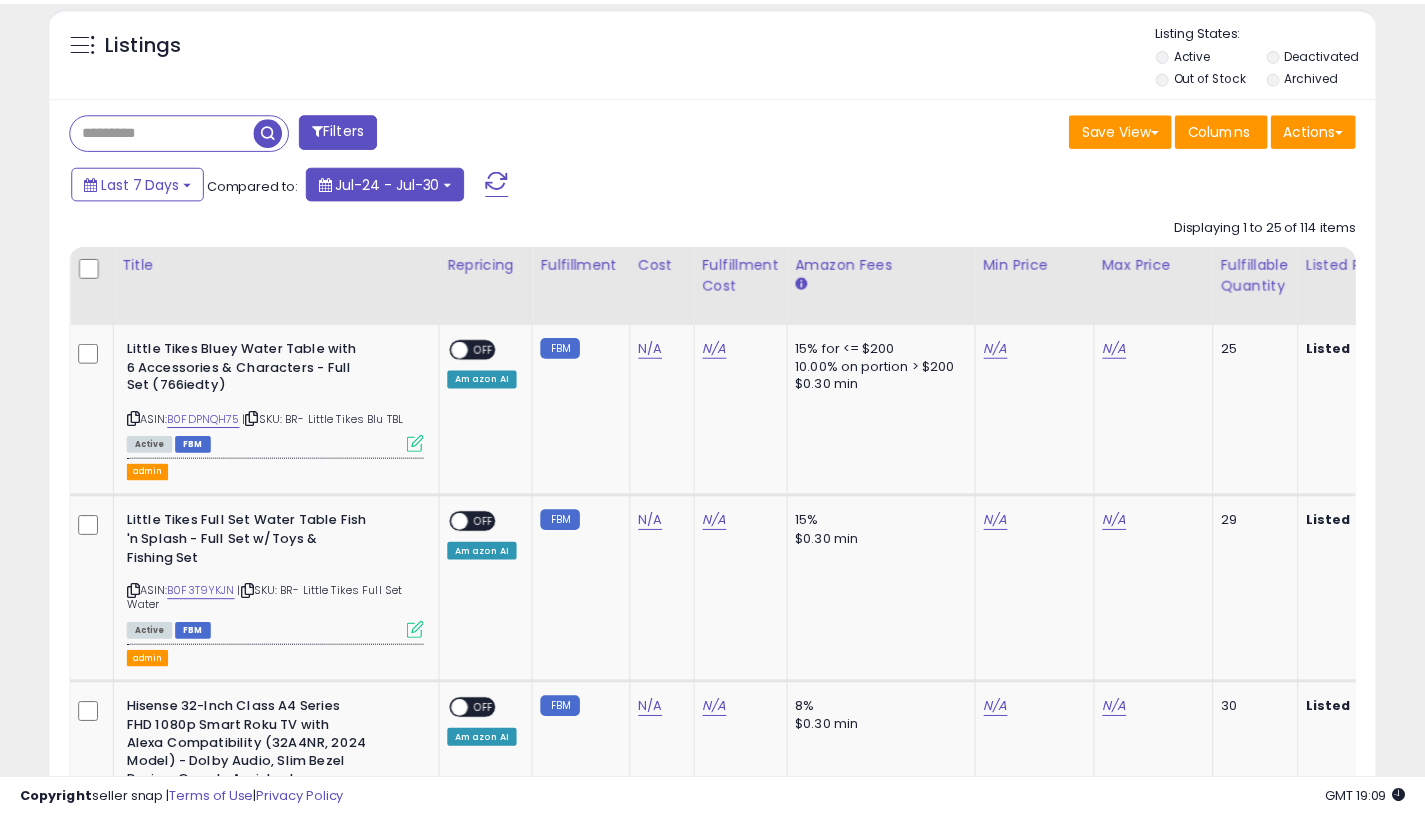 scroll, scrollTop: 410, scrollLeft: 767, axis: both 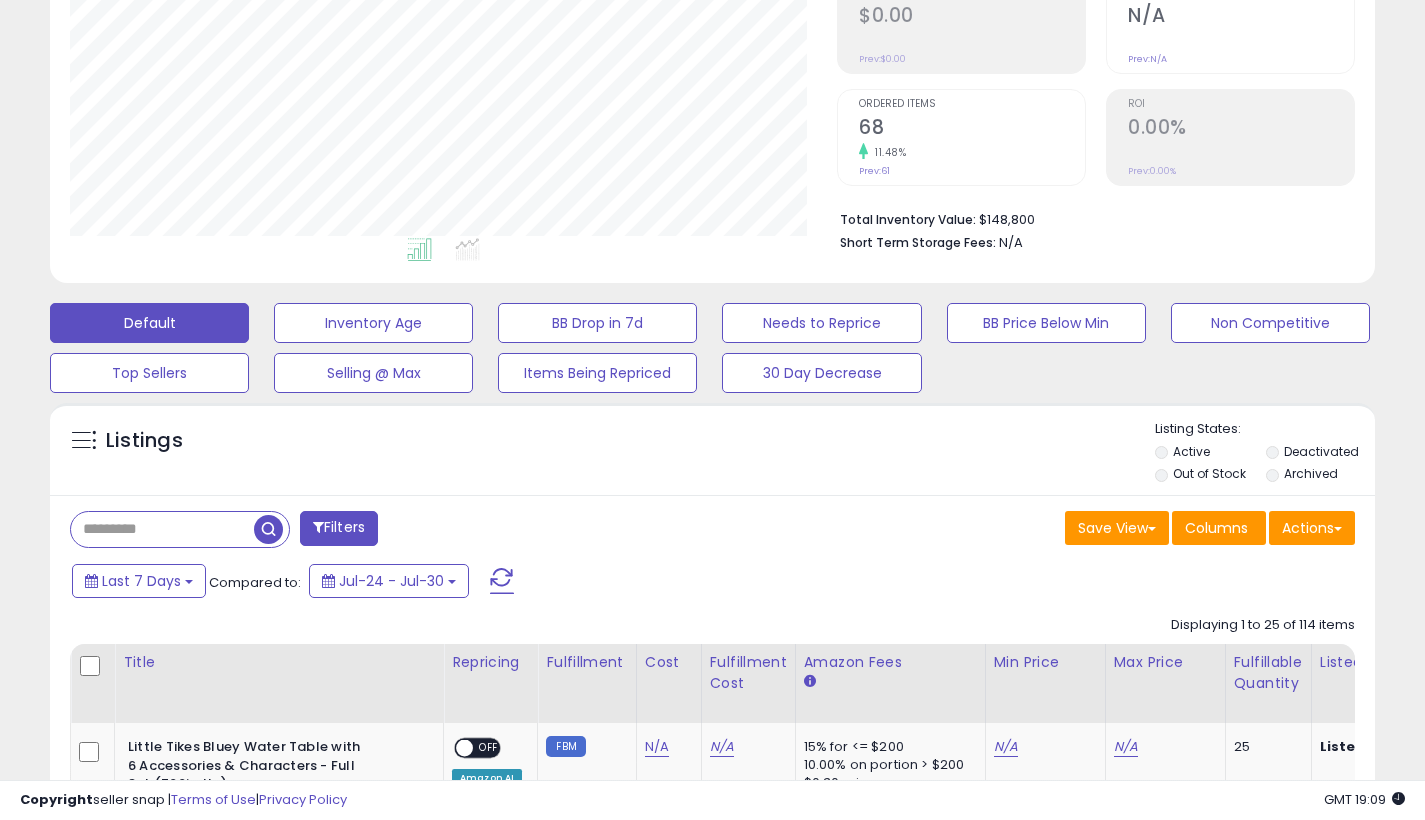 click on "Filters" at bounding box center (339, 528) 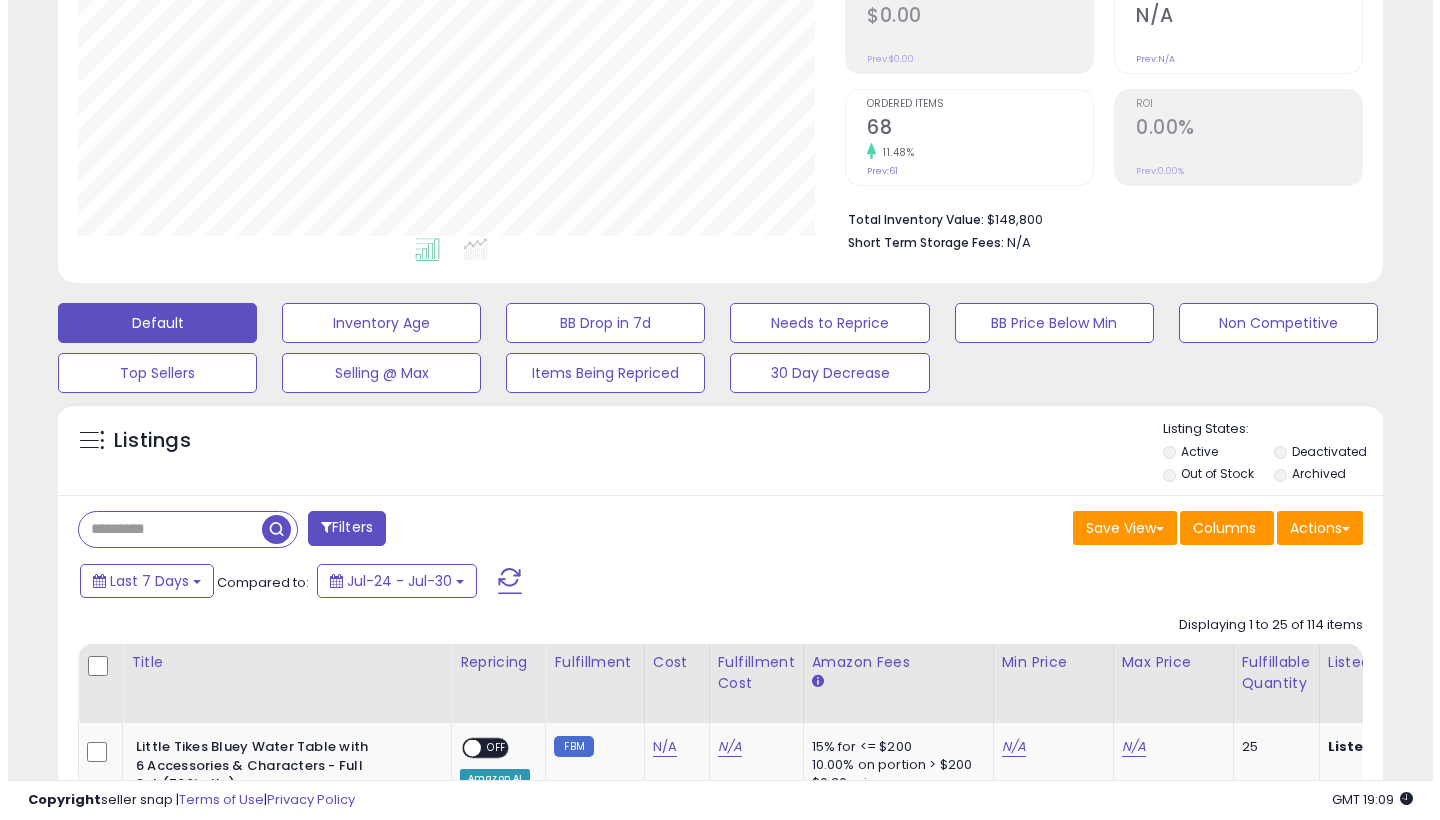scroll, scrollTop: 999590, scrollLeft: 999224, axis: both 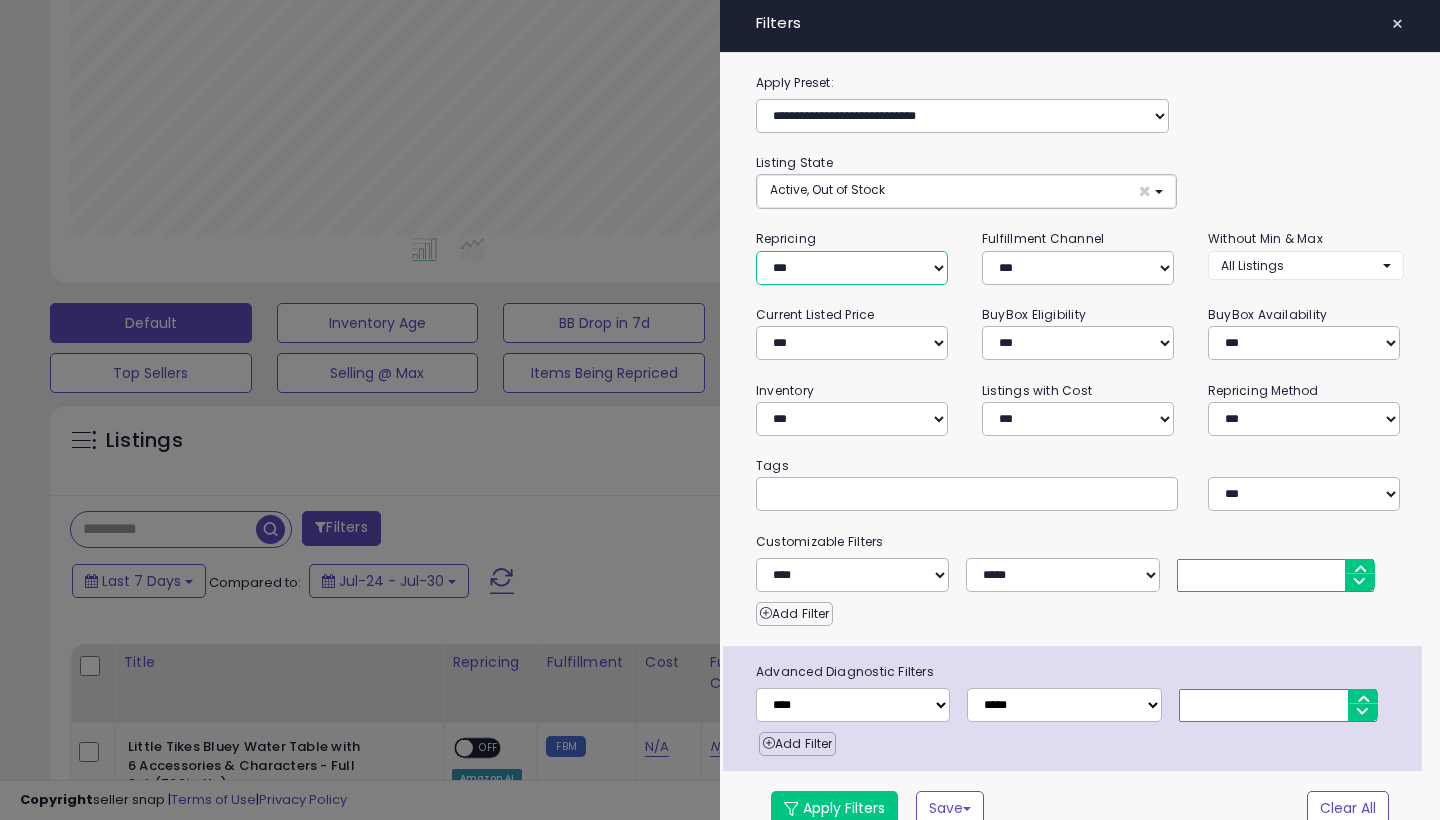 select on "**" 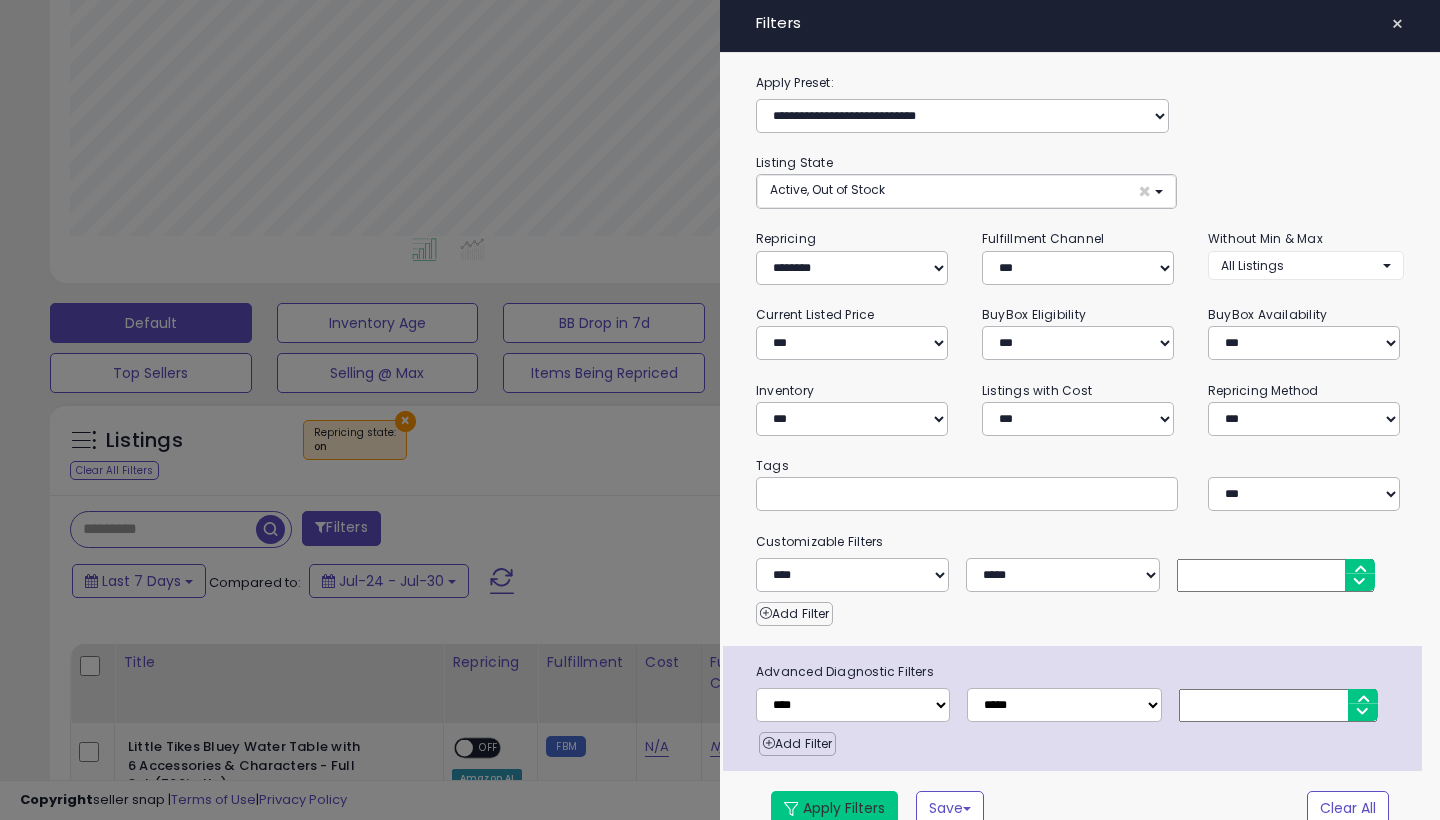 click on "Apply Filters" at bounding box center (834, 808) 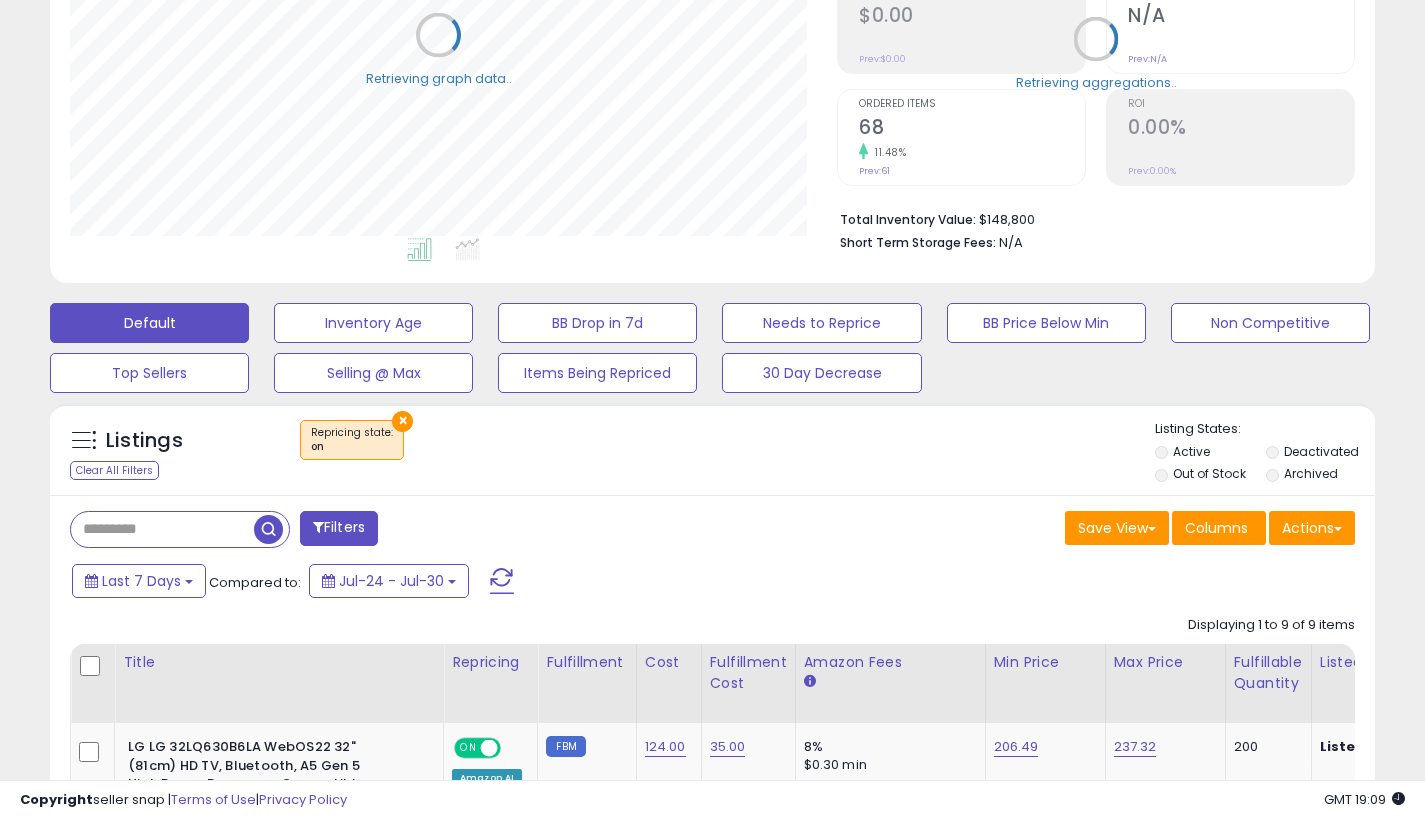 scroll, scrollTop: 330, scrollLeft: 0, axis: vertical 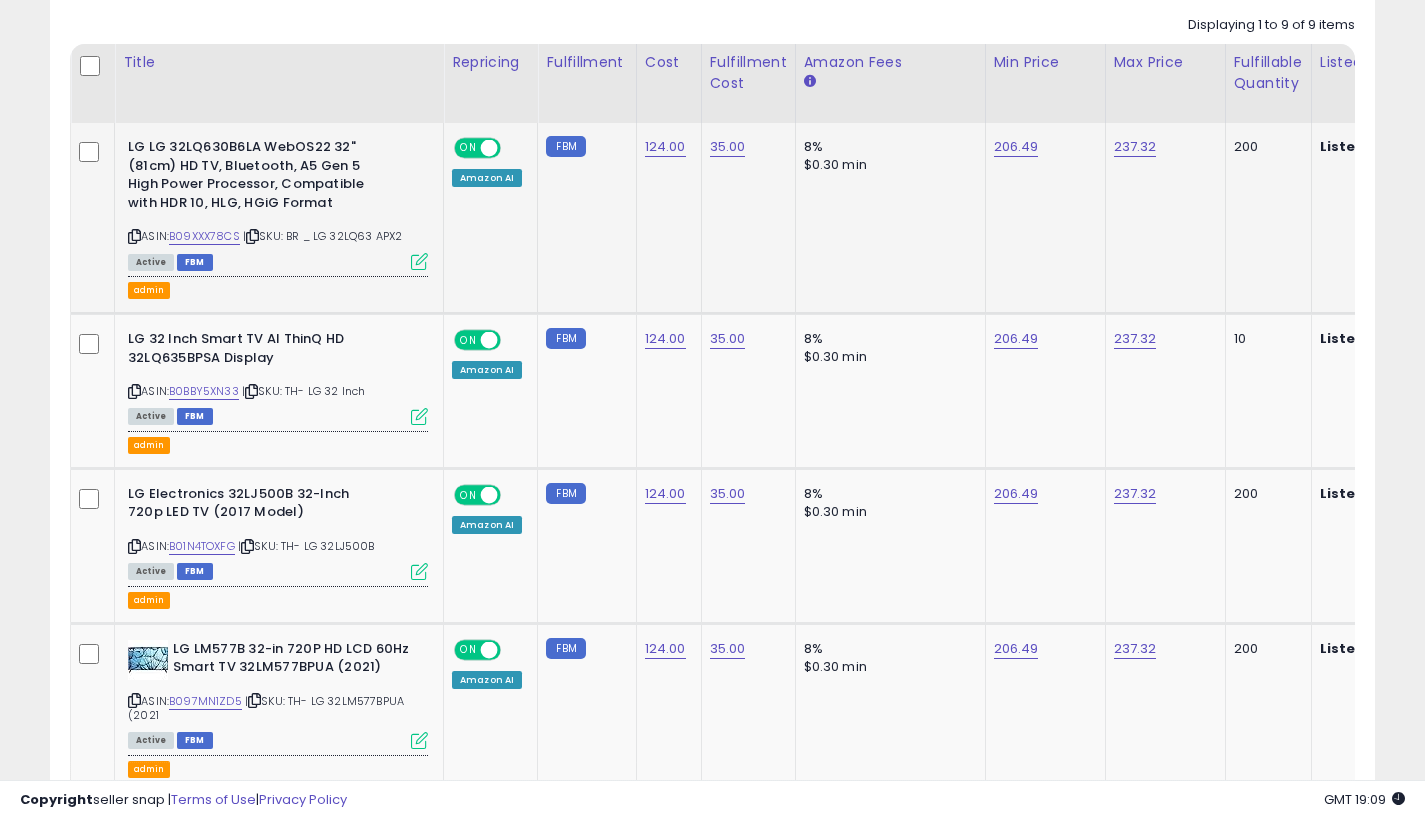 click at bounding box center (419, 261) 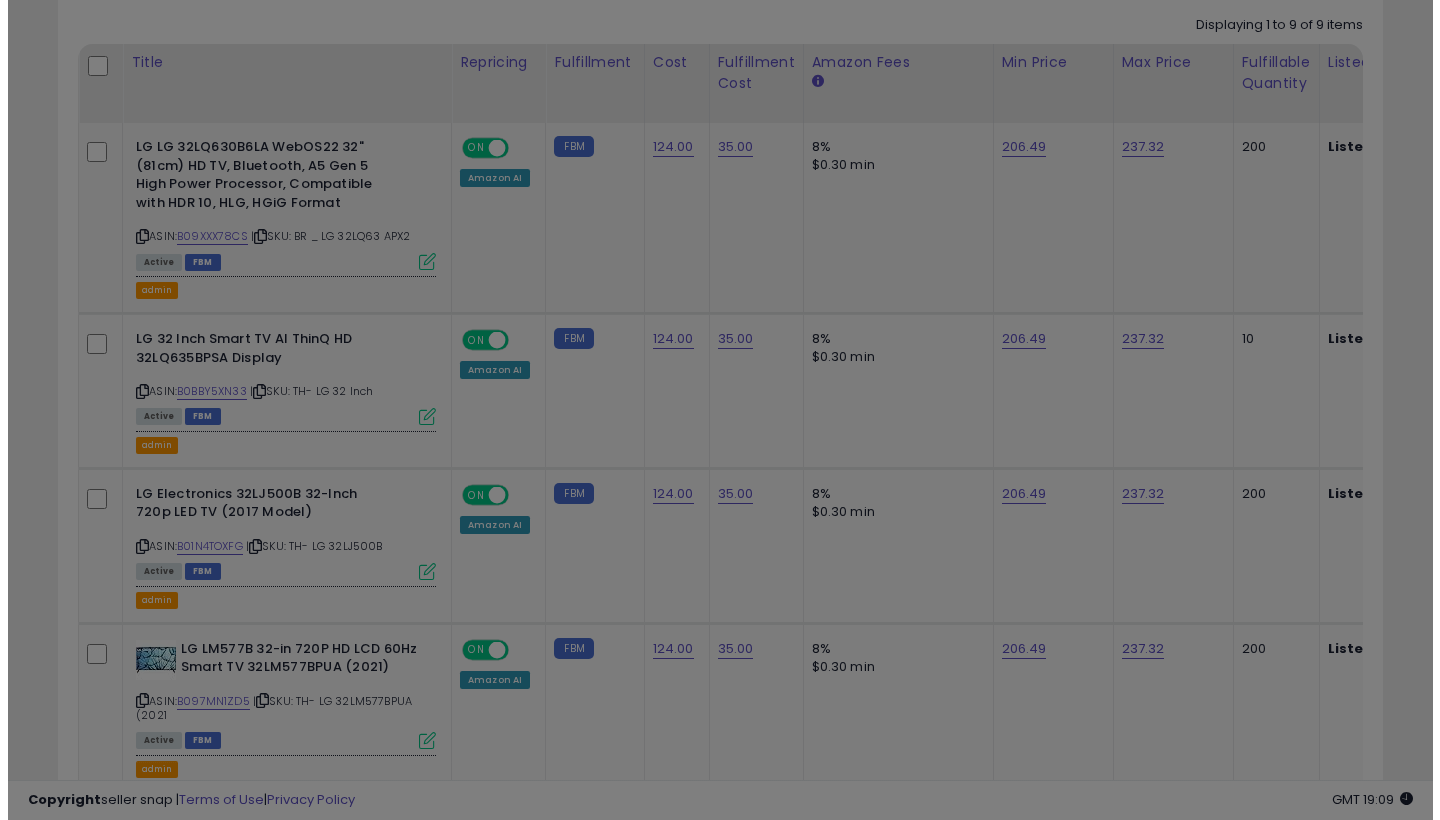 scroll, scrollTop: 999590, scrollLeft: 999224, axis: both 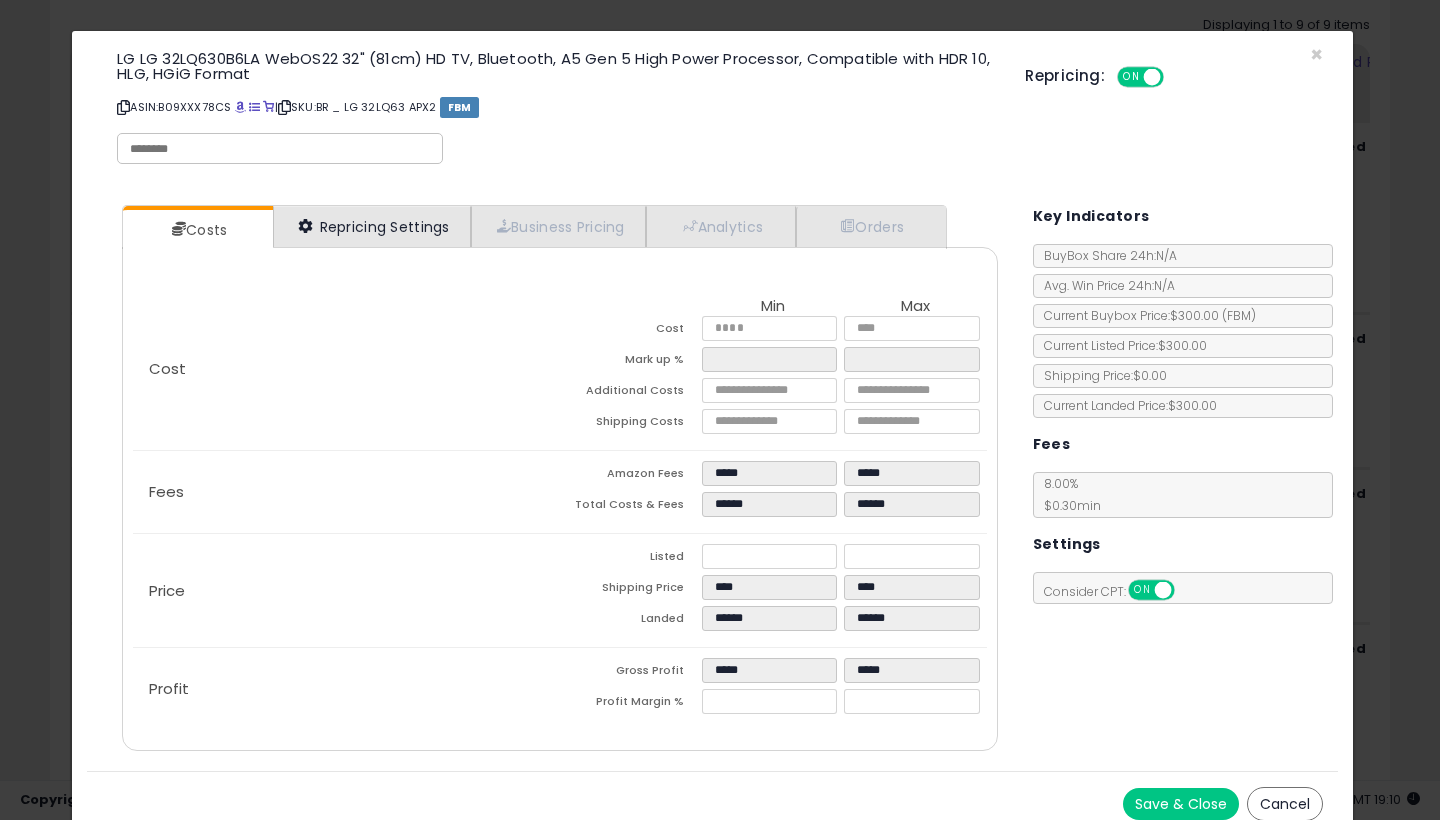 click on "Repricing Settings" at bounding box center [372, 226] 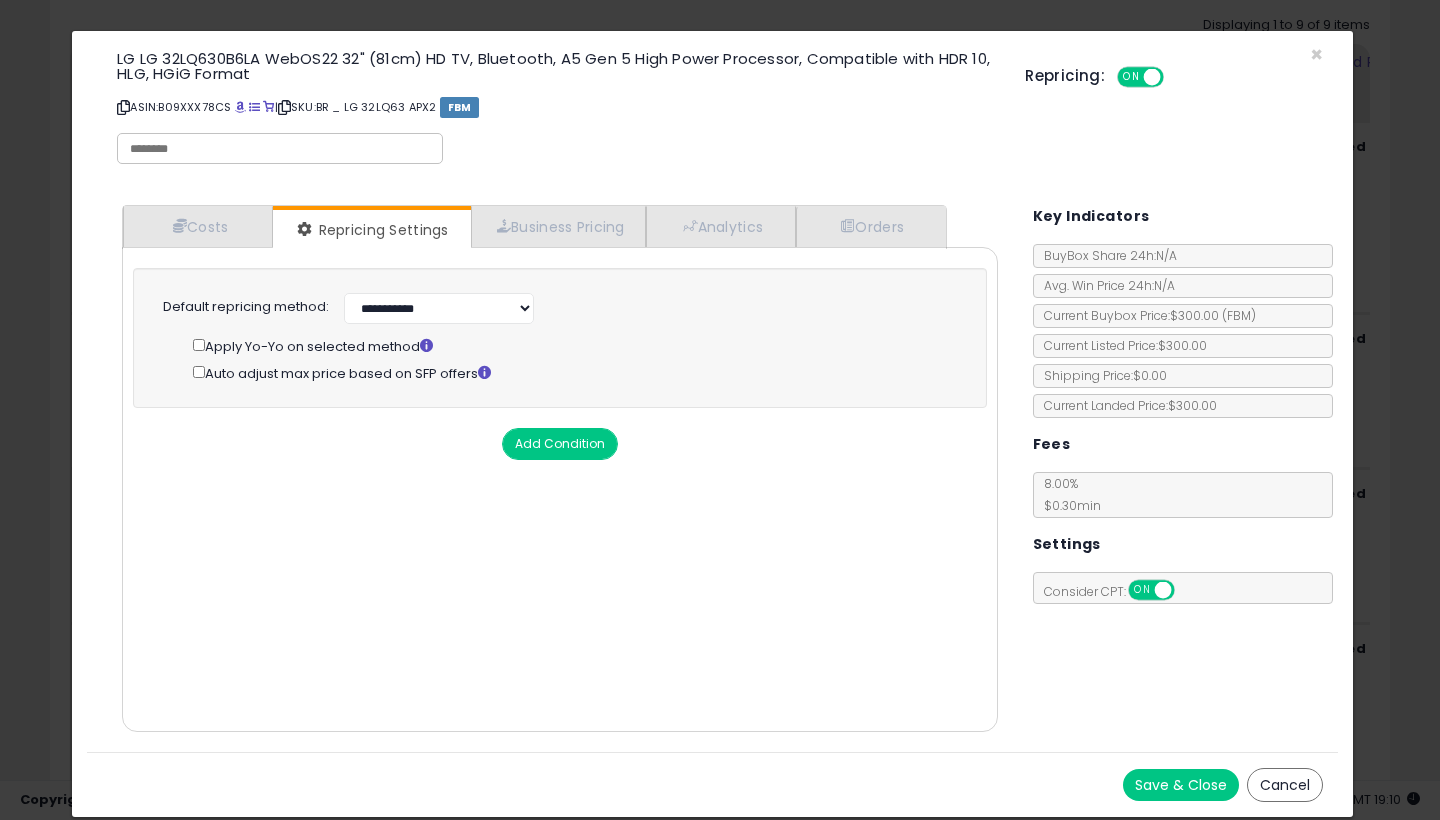 click on "Add Condition" at bounding box center (560, 444) 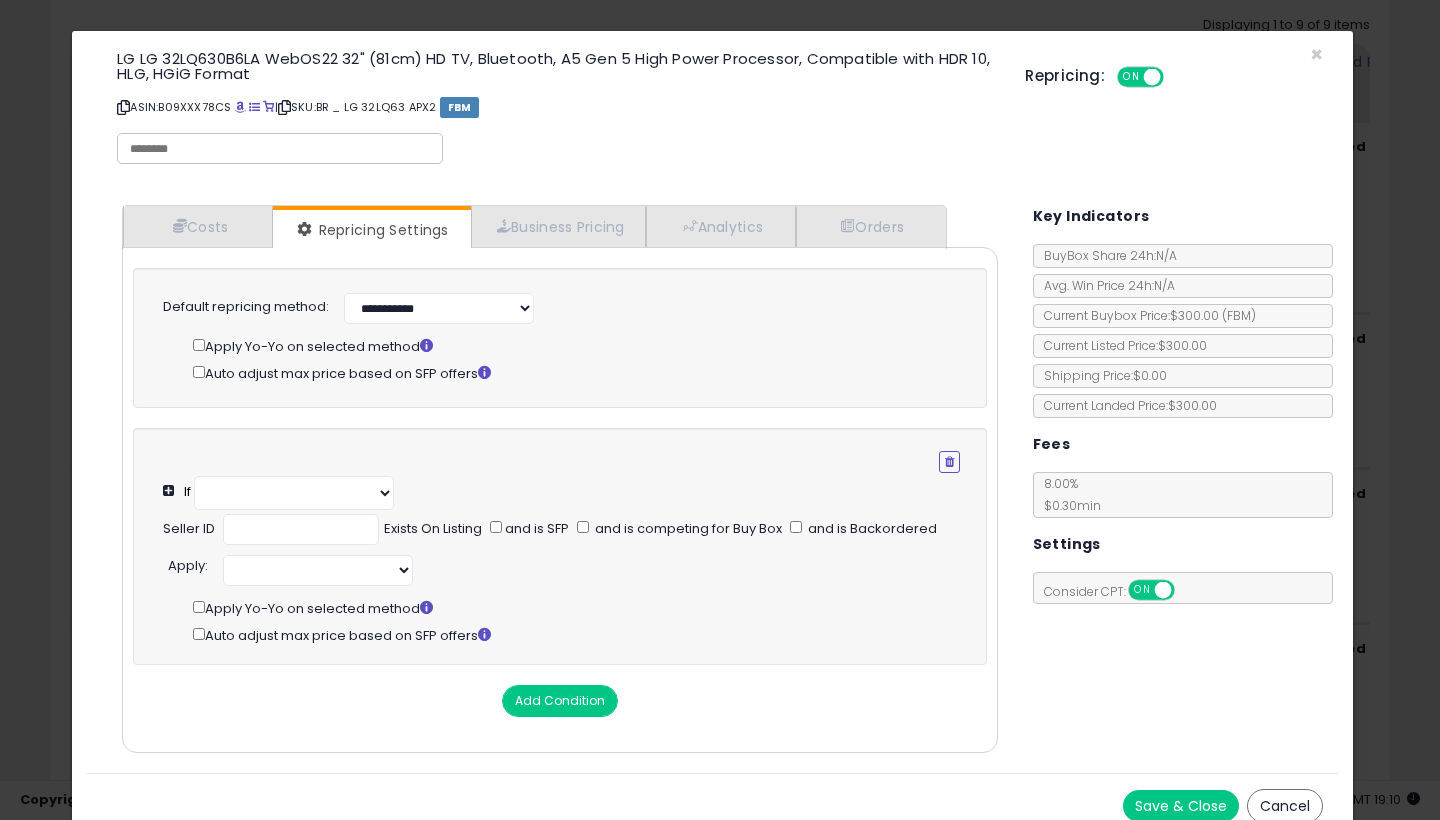 select on "**********" 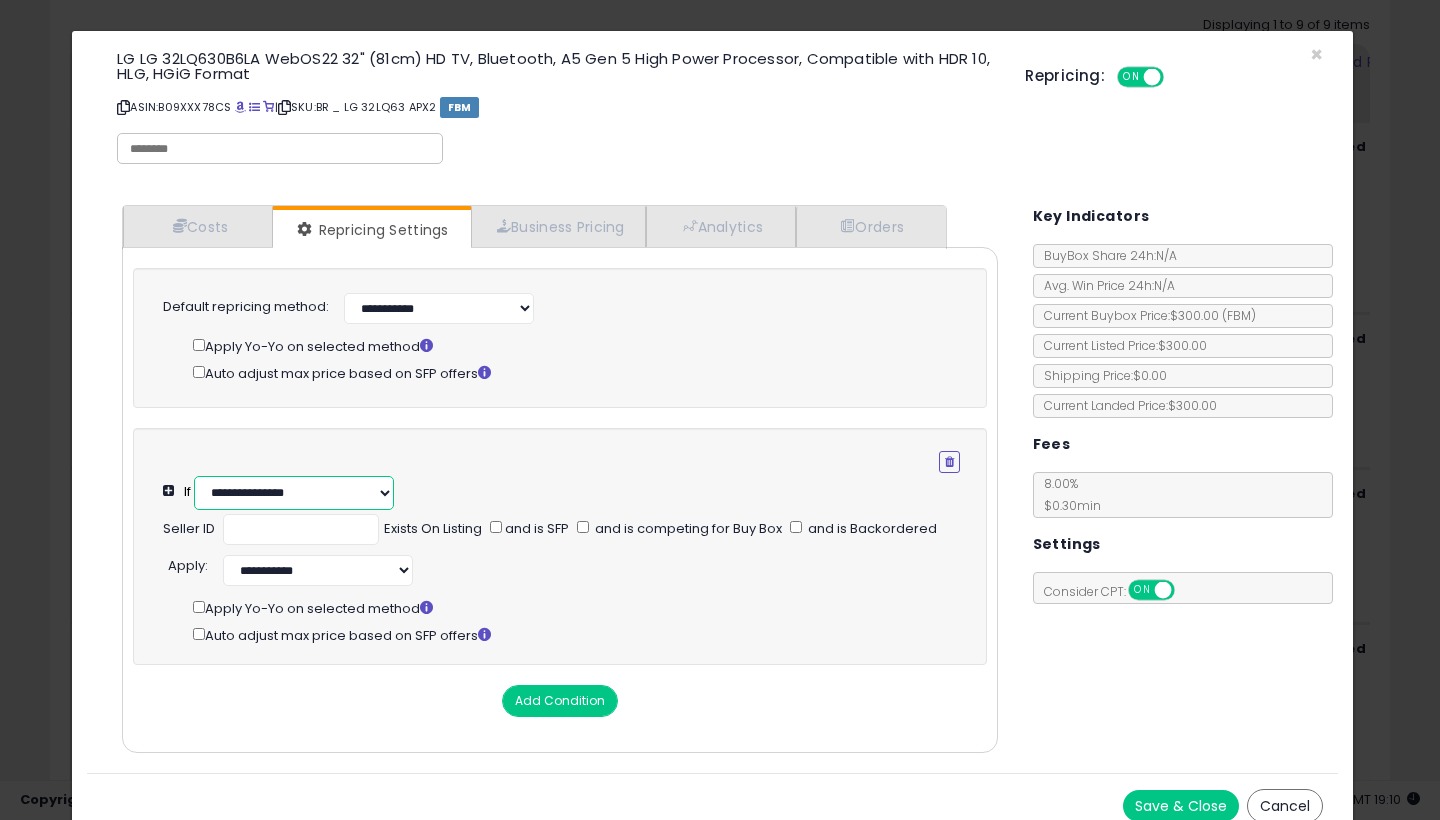 select on "**********" 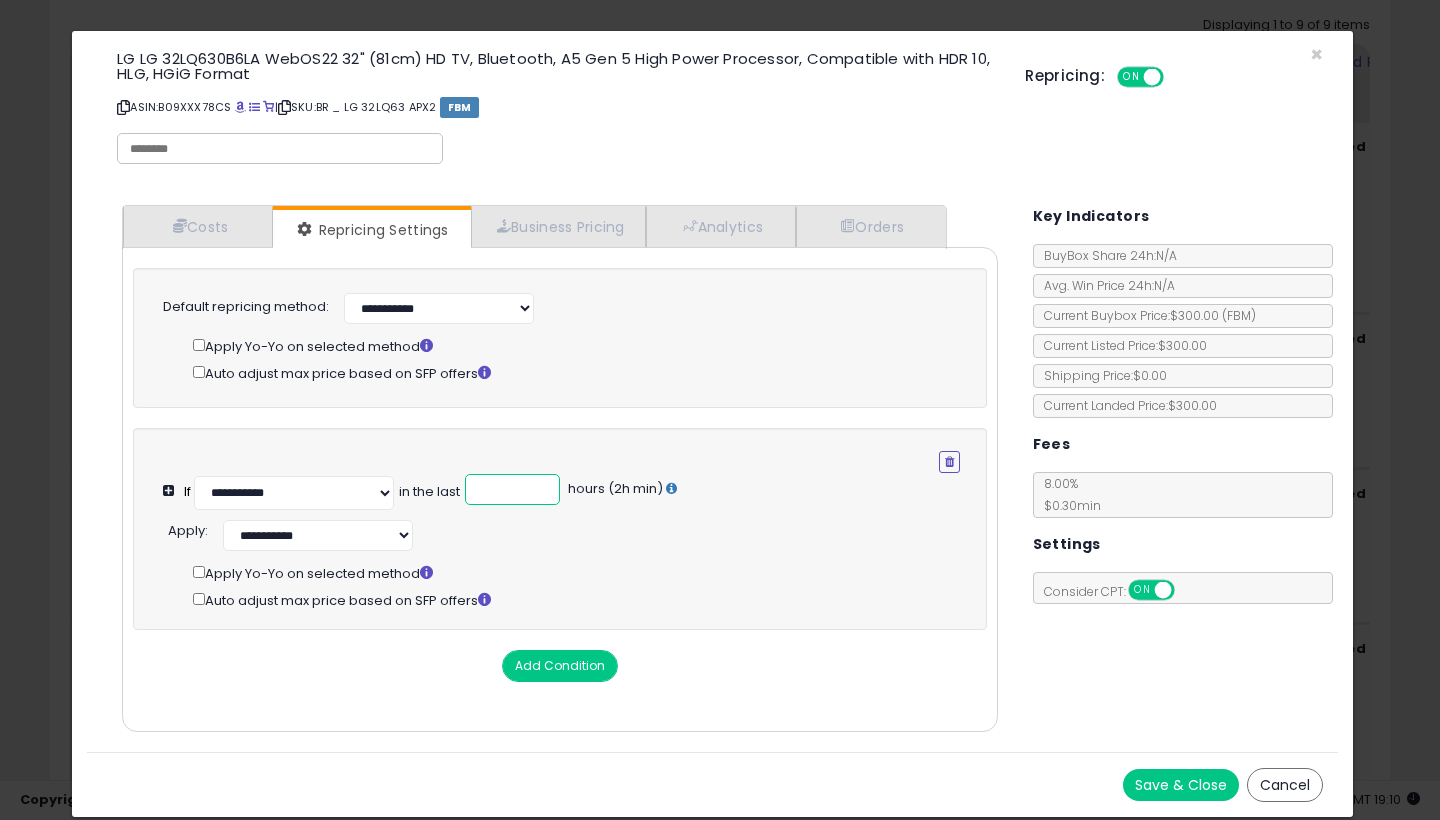 click at bounding box center [512, 489] 